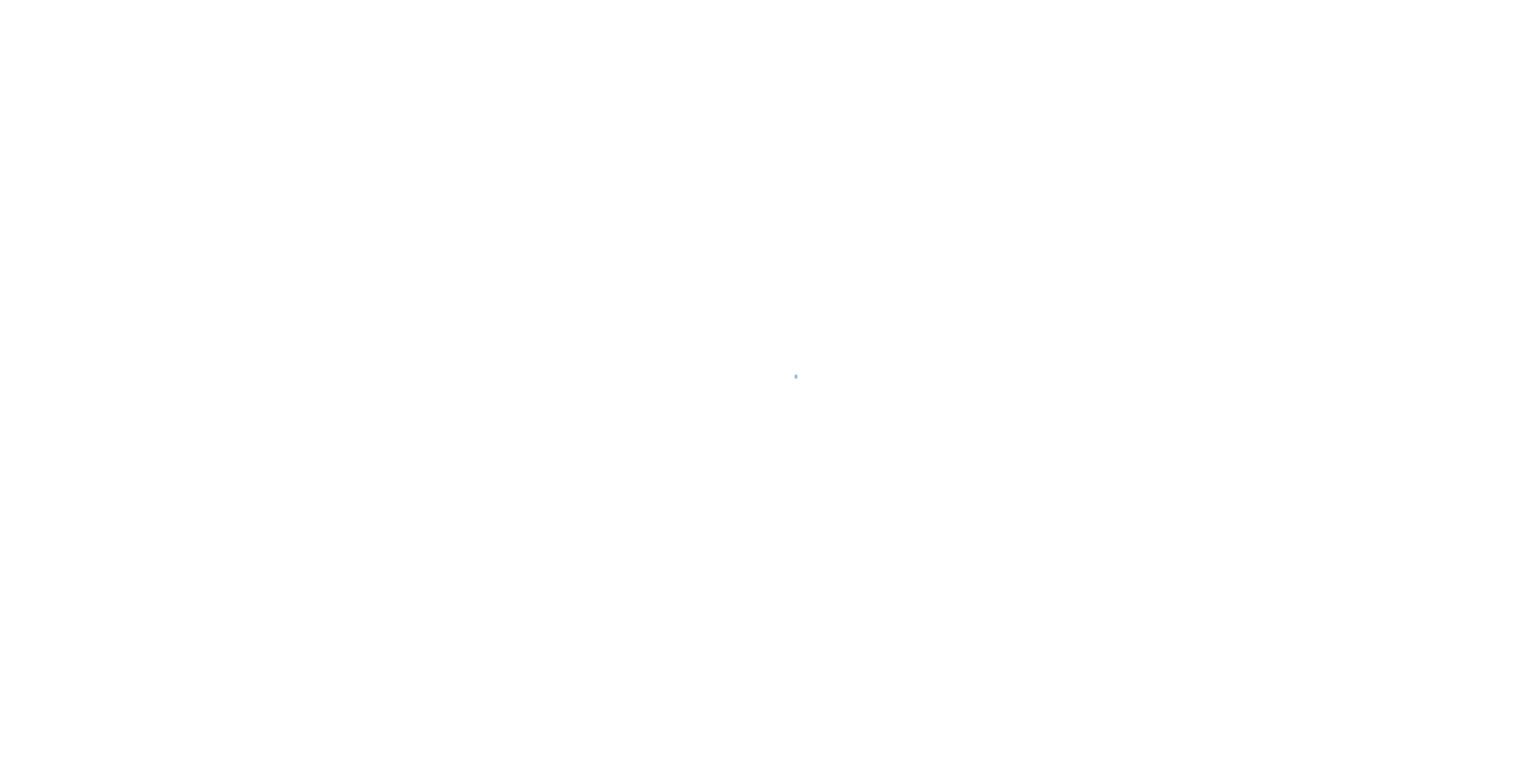 scroll, scrollTop: 0, scrollLeft: 0, axis: both 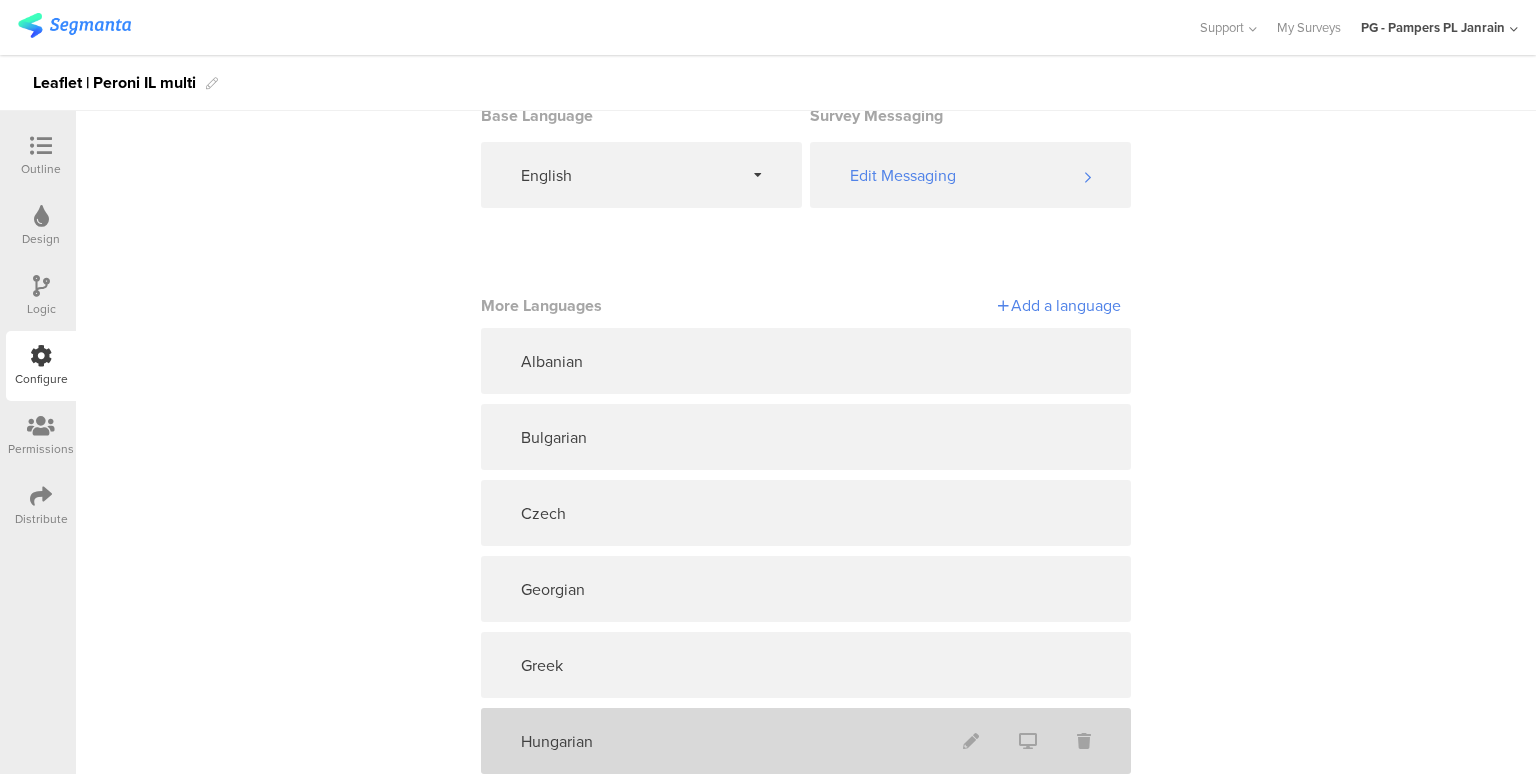 click on "Hungarian" at bounding box center [806, 741] 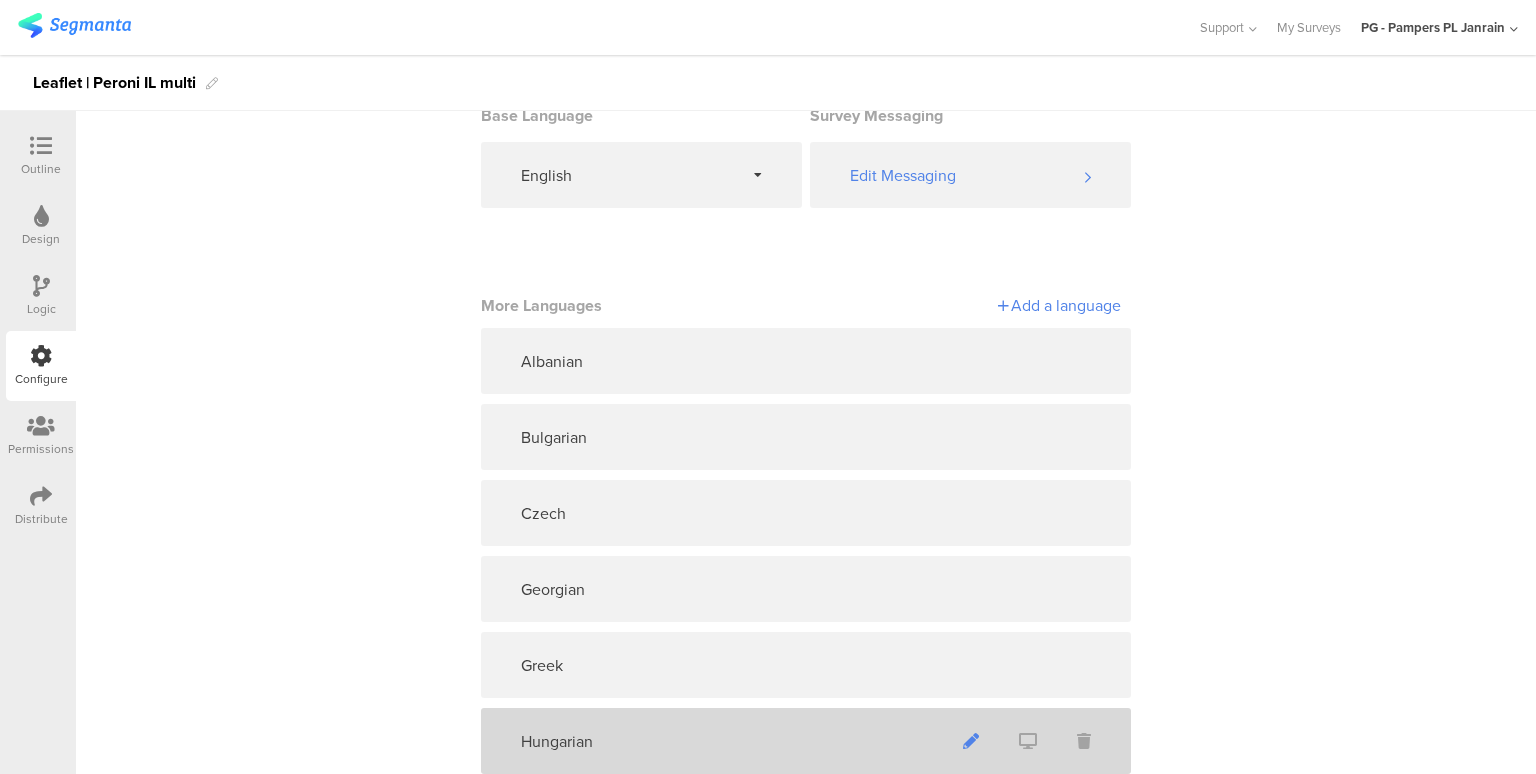click at bounding box center (971, 741) 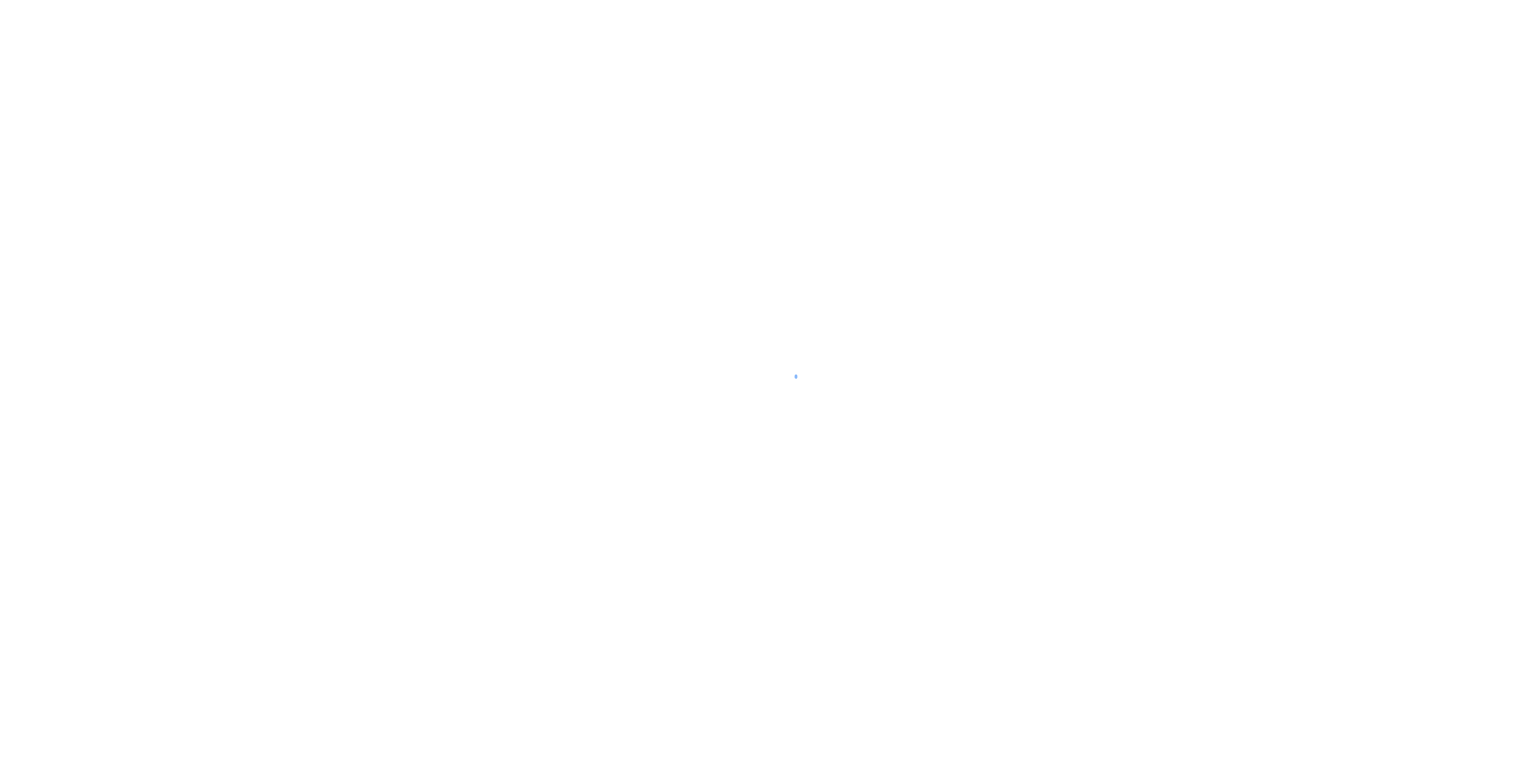 scroll, scrollTop: 0, scrollLeft: 0, axis: both 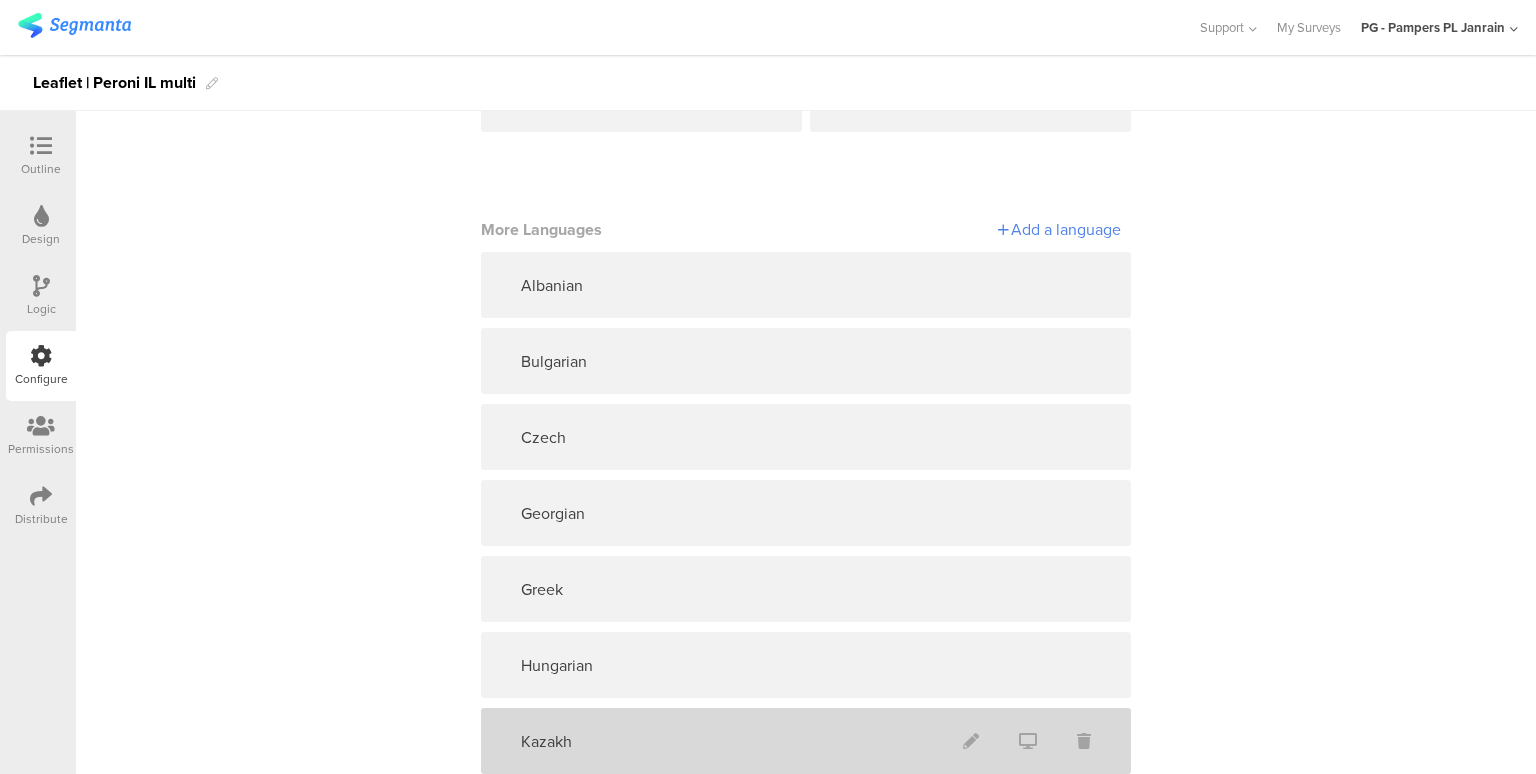 click on "Kazakh" at bounding box center [806, 741] 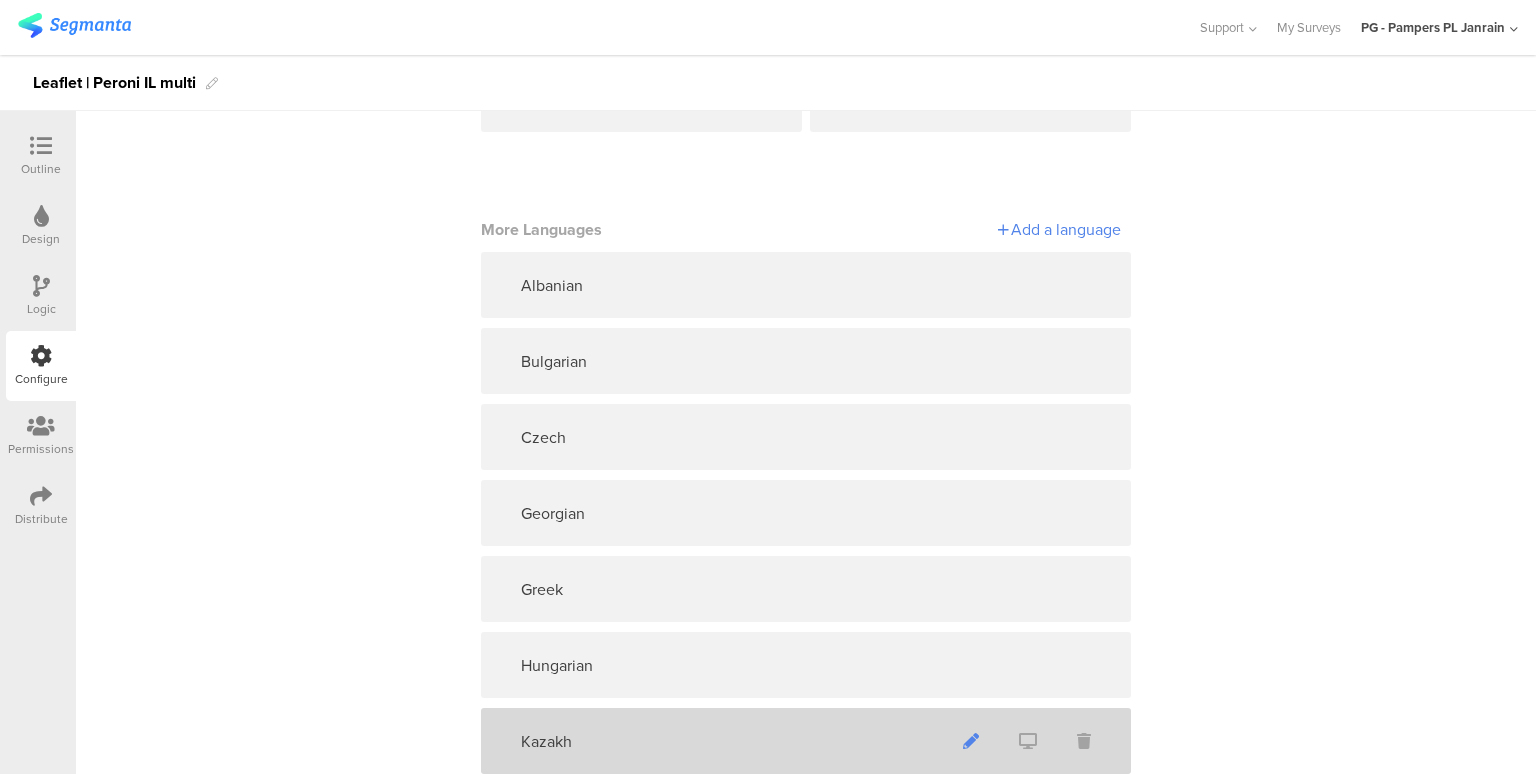 click at bounding box center [971, 741] 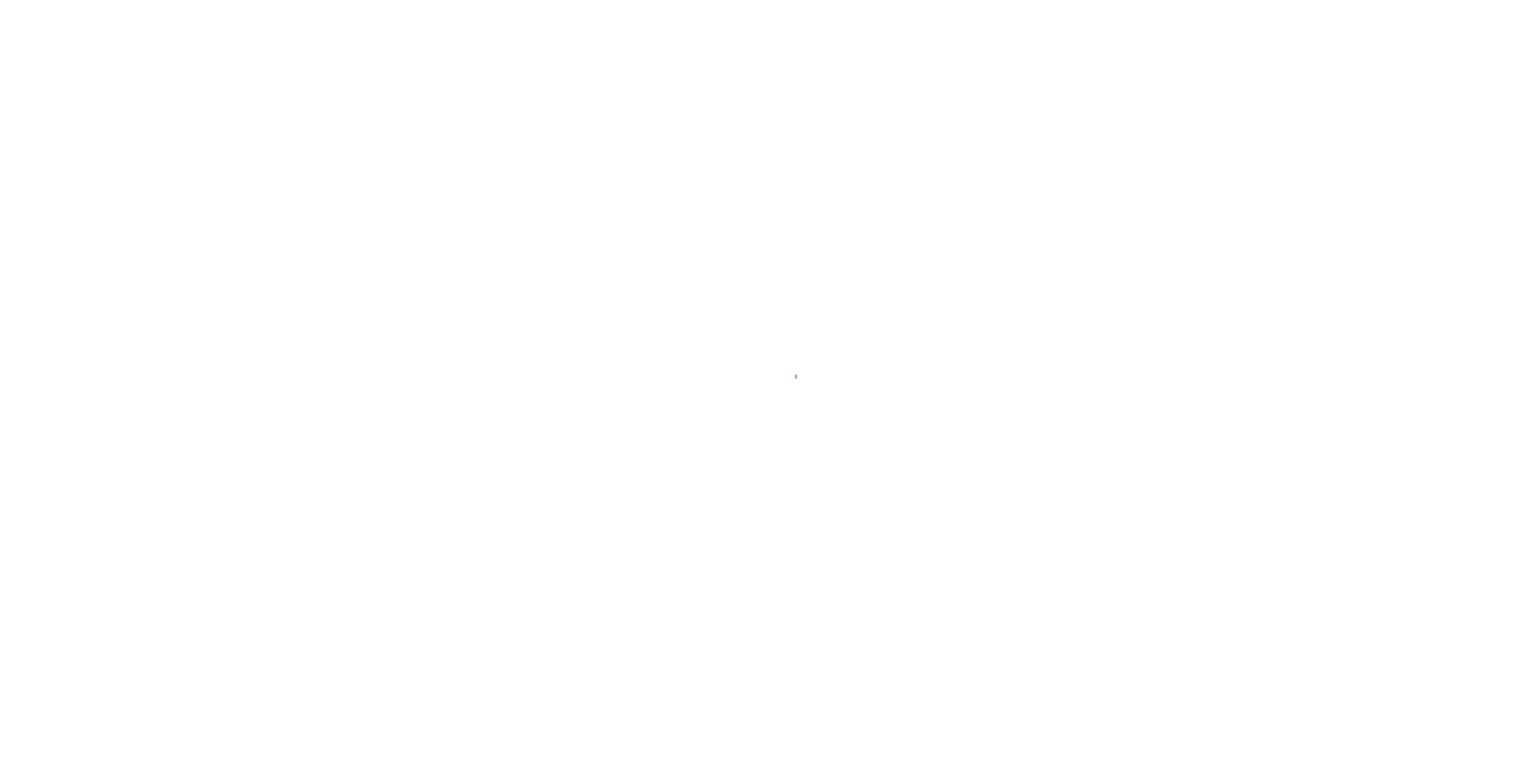 scroll, scrollTop: 0, scrollLeft: 0, axis: both 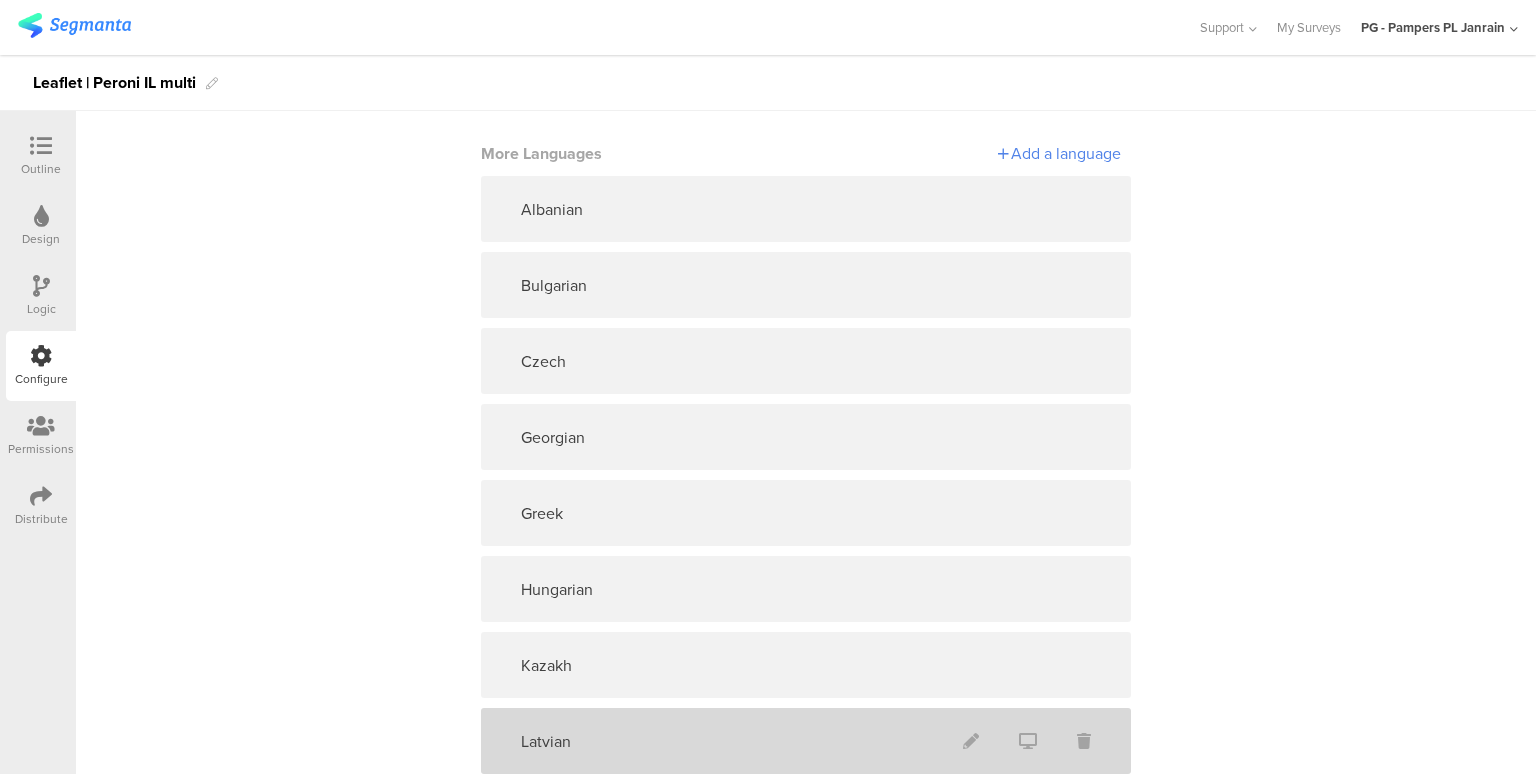 click on "Latvian" at bounding box center [806, 741] 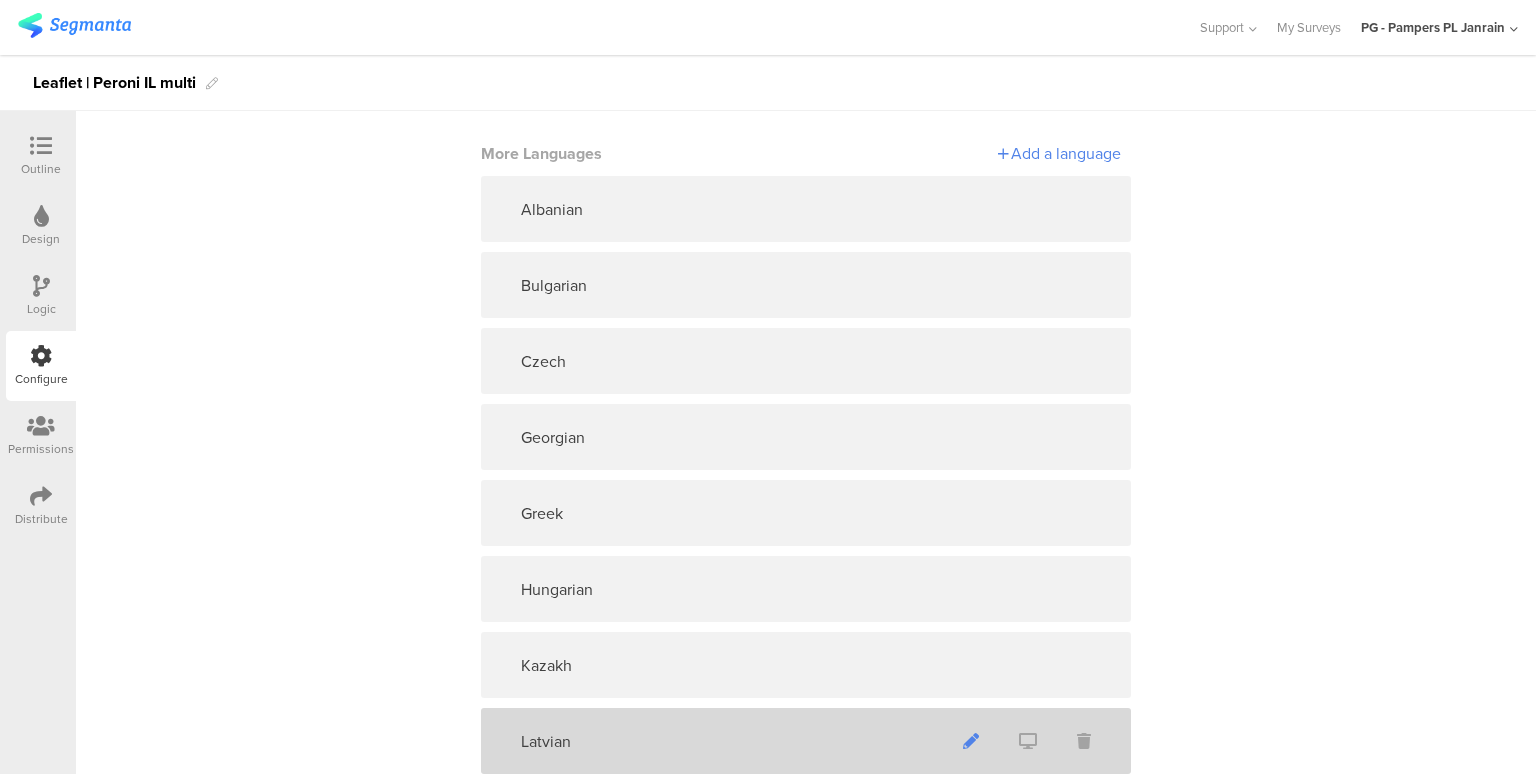 click at bounding box center (971, 741) 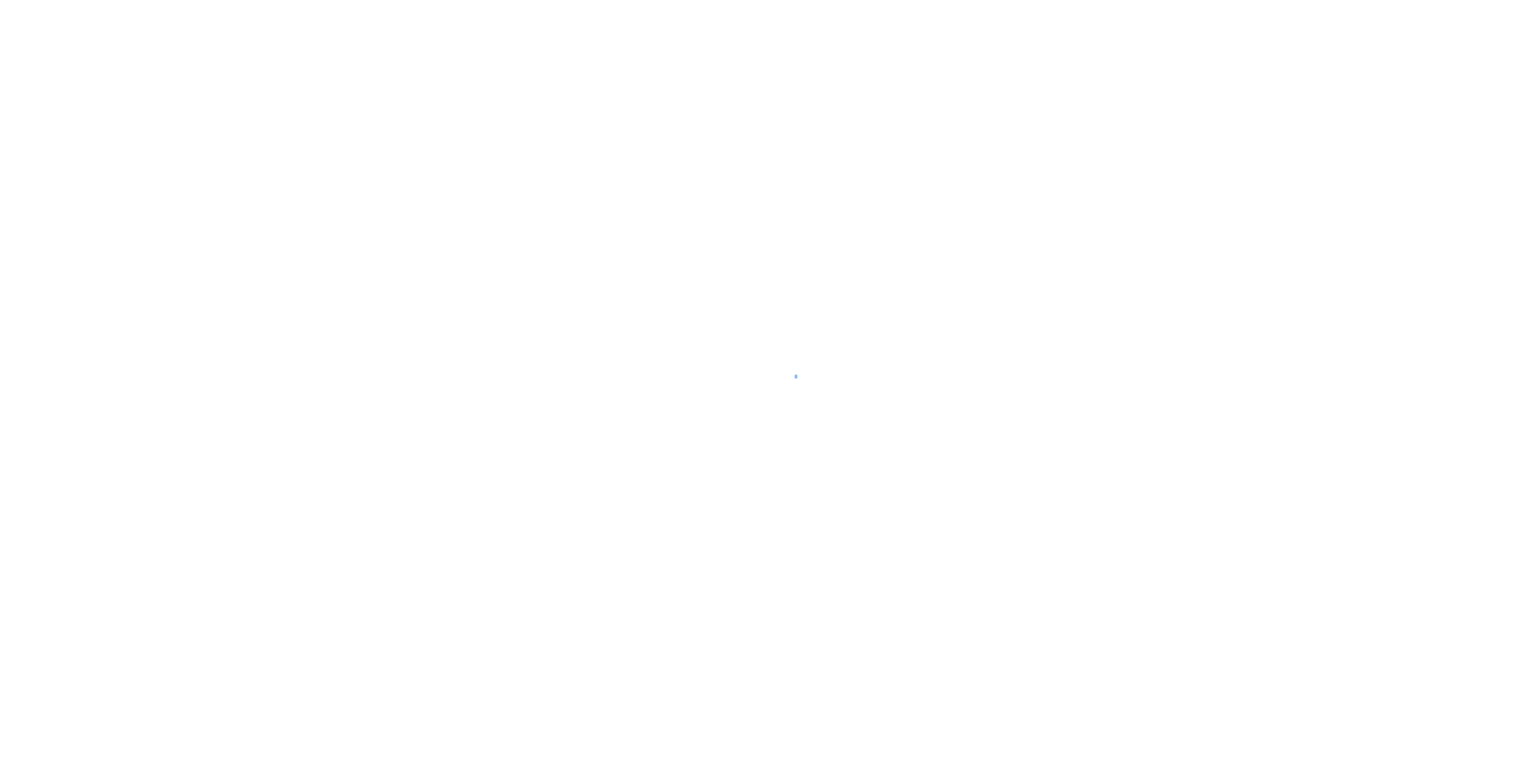 scroll, scrollTop: 0, scrollLeft: 0, axis: both 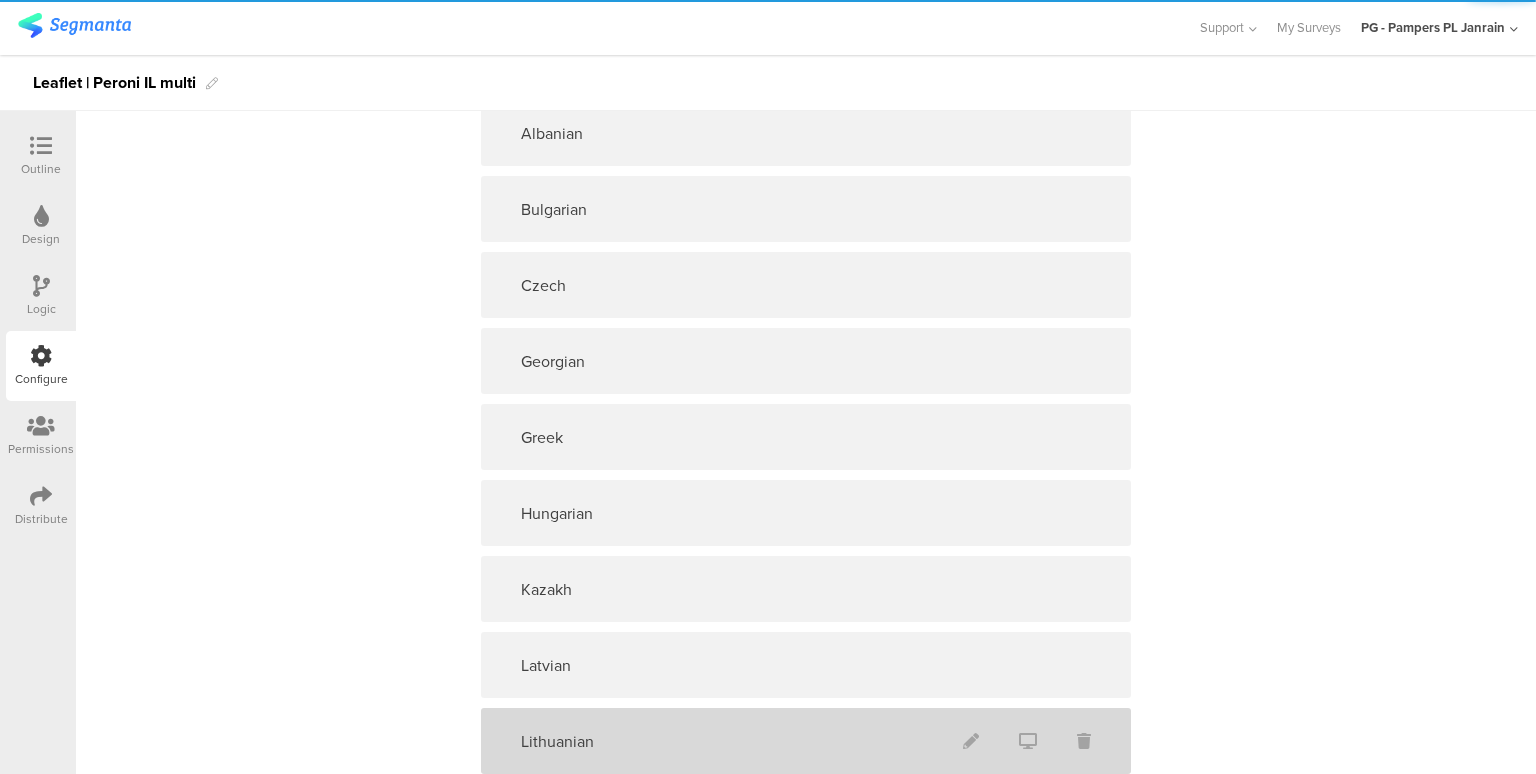 click on "Lithuanian" at bounding box center [806, 741] 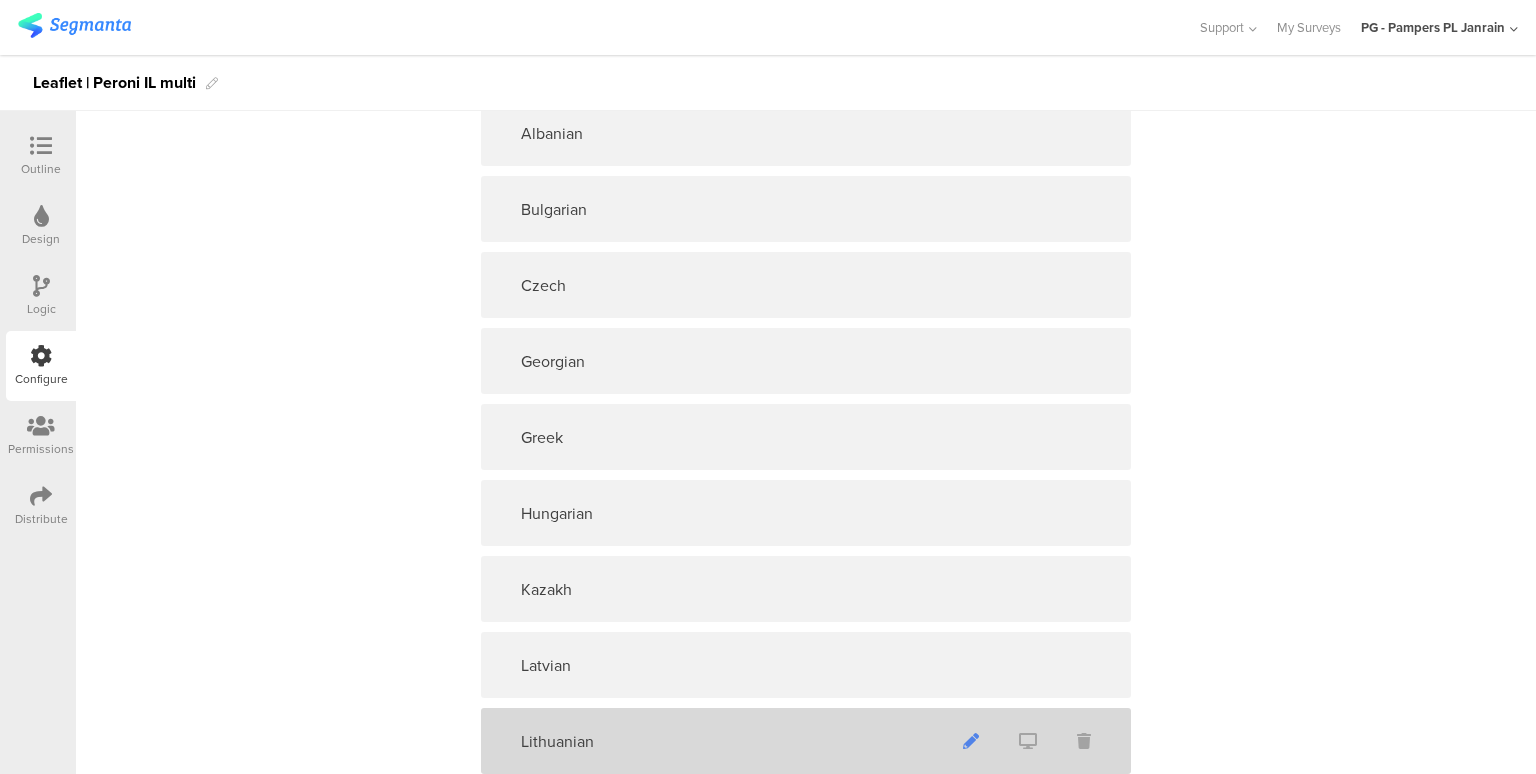 click at bounding box center [971, 741] 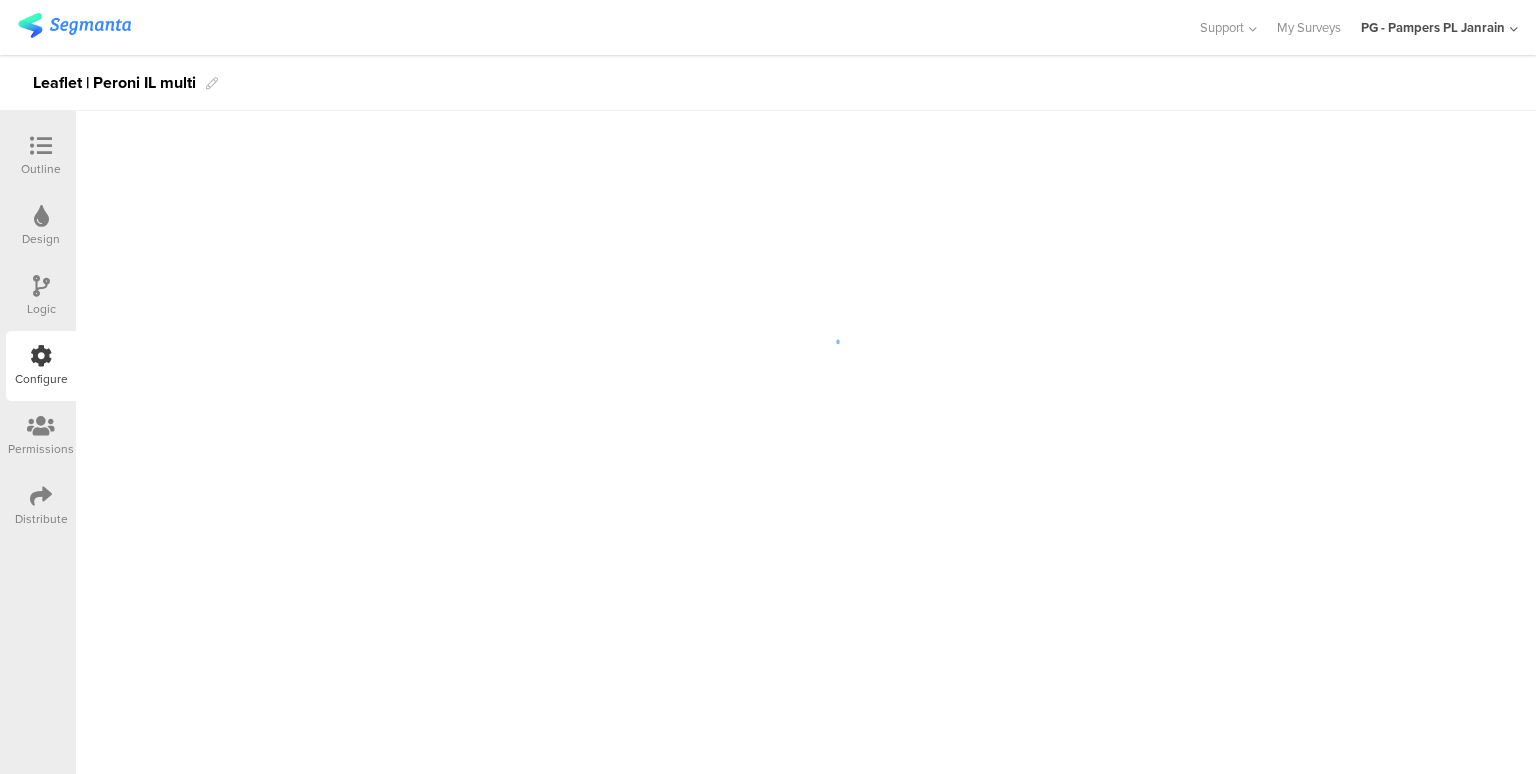 scroll, scrollTop: 0, scrollLeft: 0, axis: both 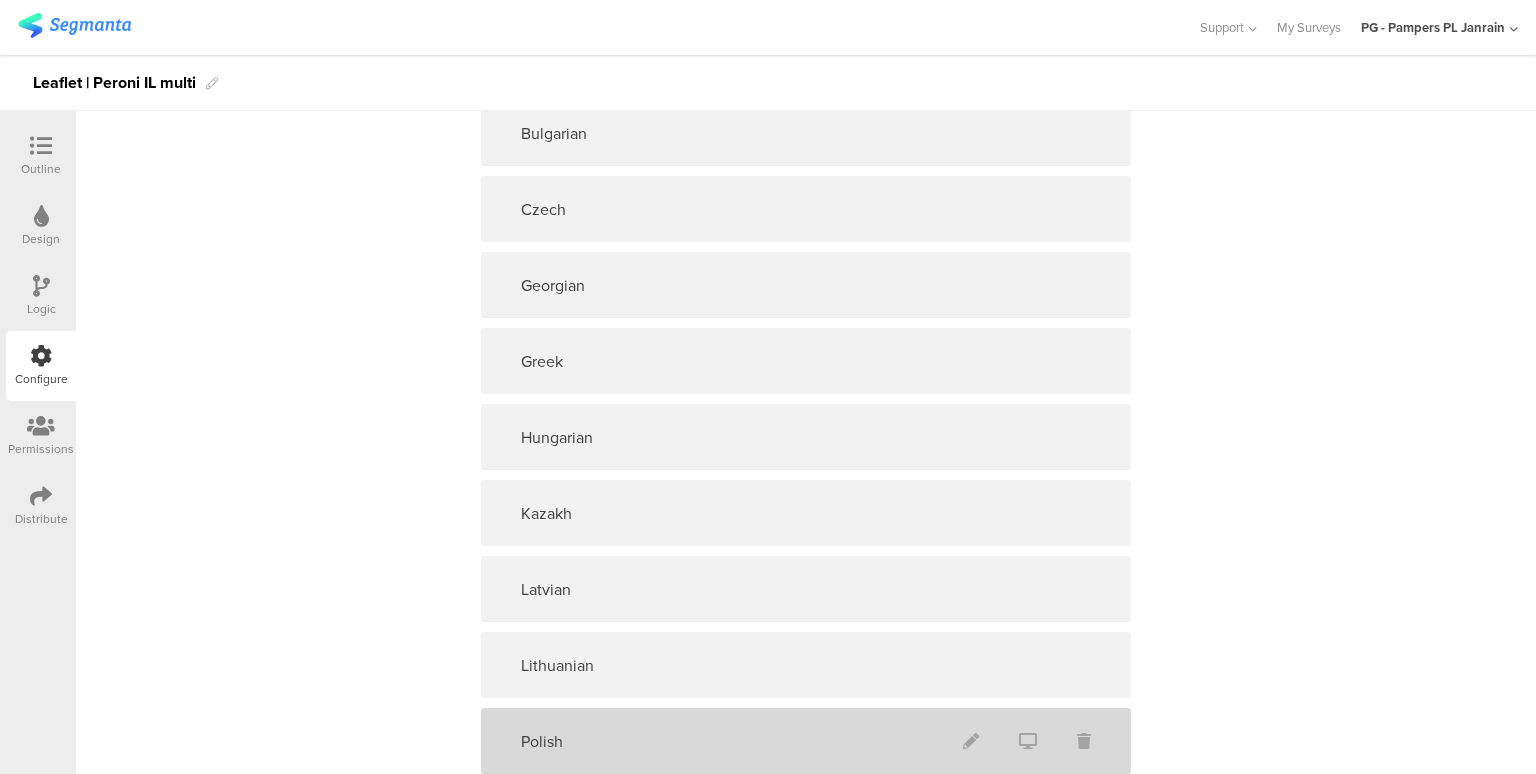 click on "Polish" at bounding box center [806, 741] 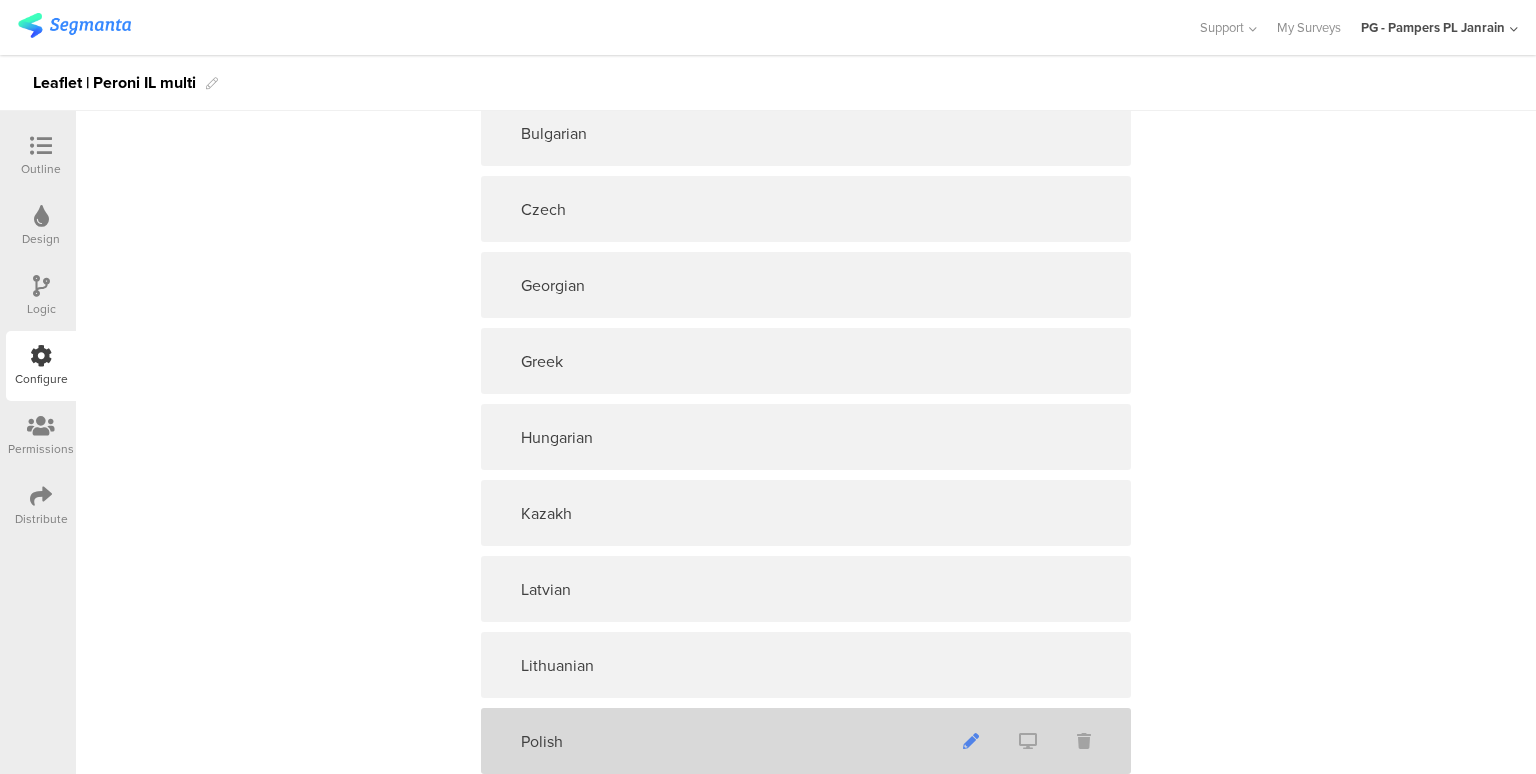 click at bounding box center [971, 741] 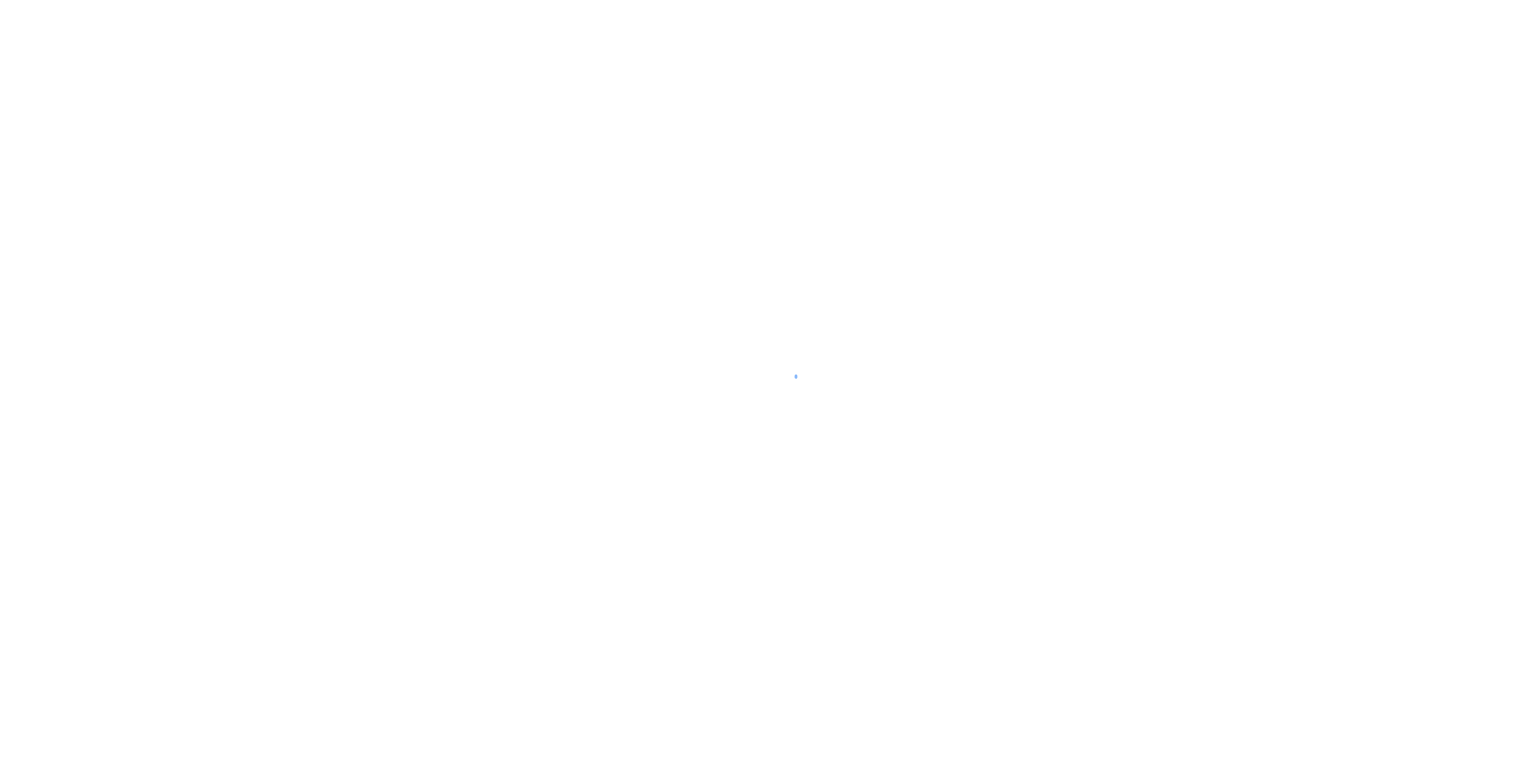 scroll, scrollTop: 0, scrollLeft: 0, axis: both 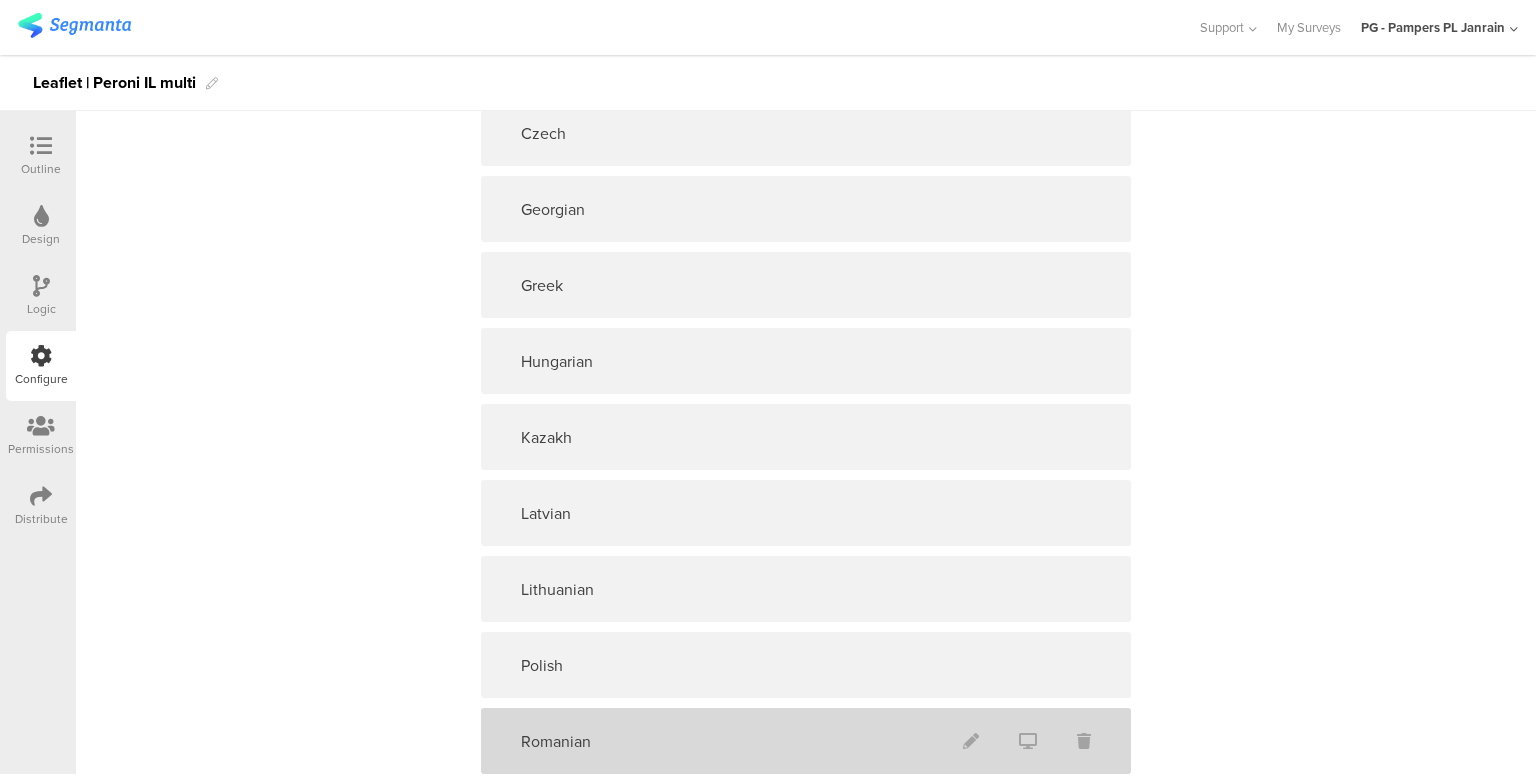 click on "Romanian" at bounding box center [806, 741] 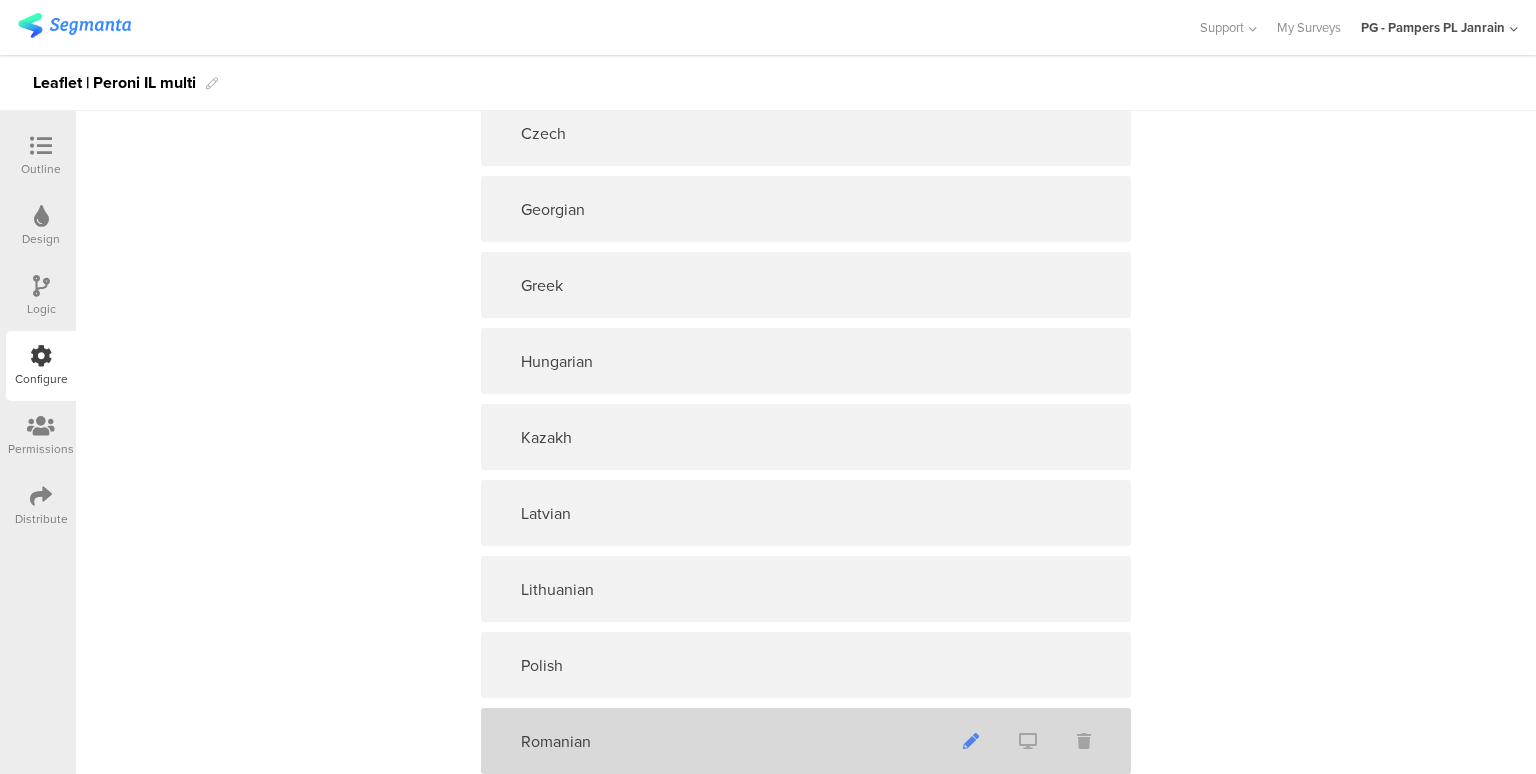 click at bounding box center [971, 741] 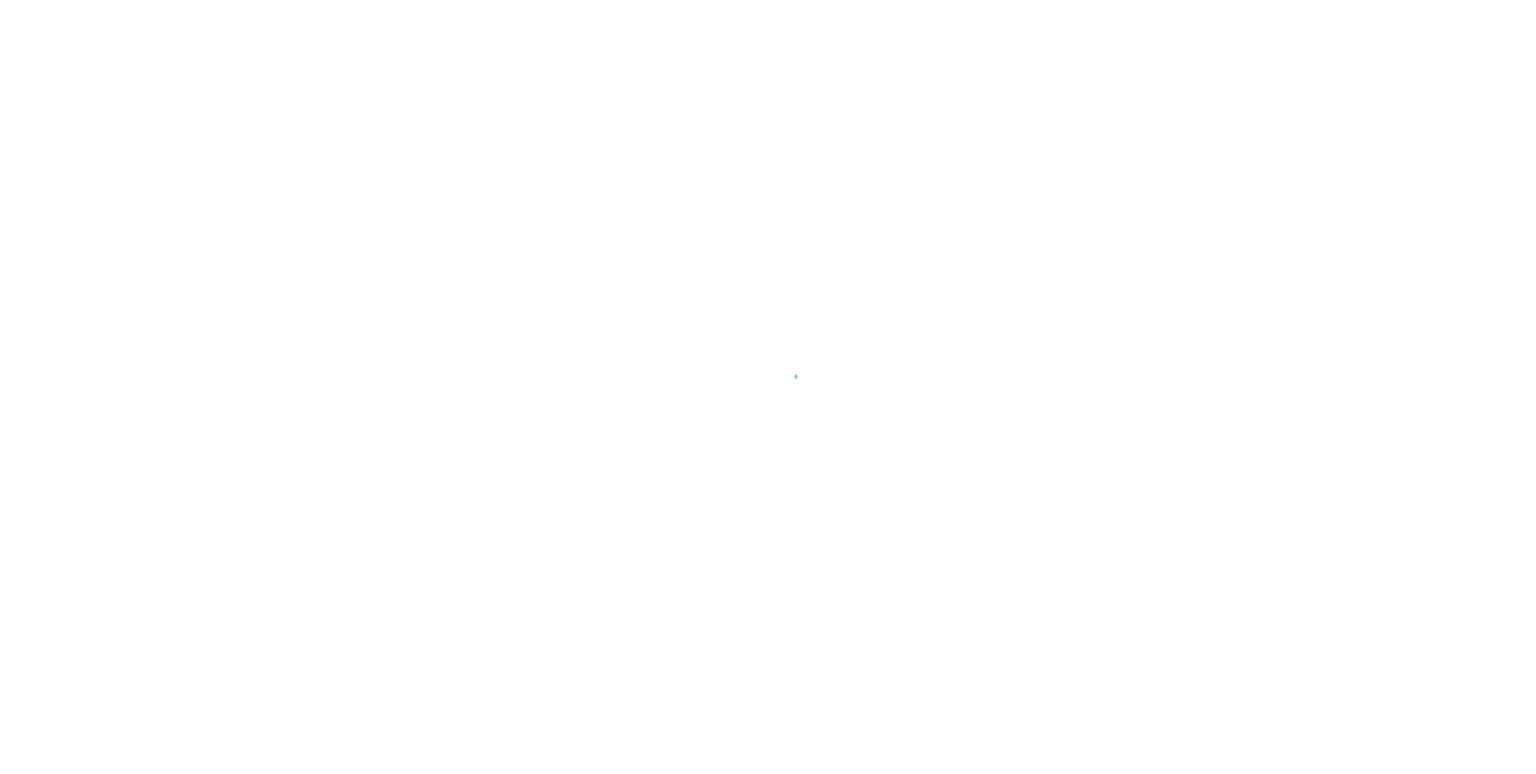 scroll, scrollTop: 0, scrollLeft: 0, axis: both 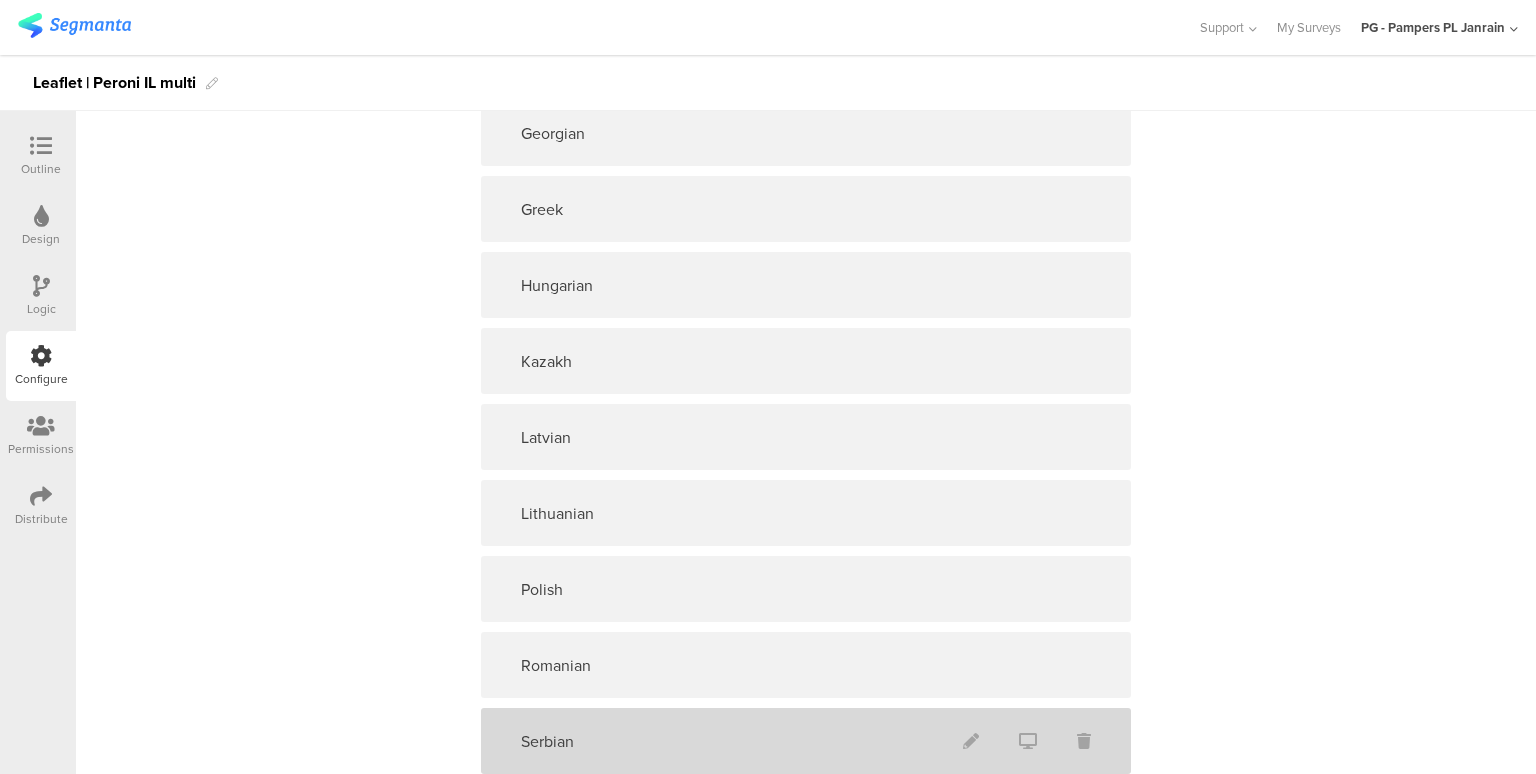 click on "Serbian" at bounding box center (806, 741) 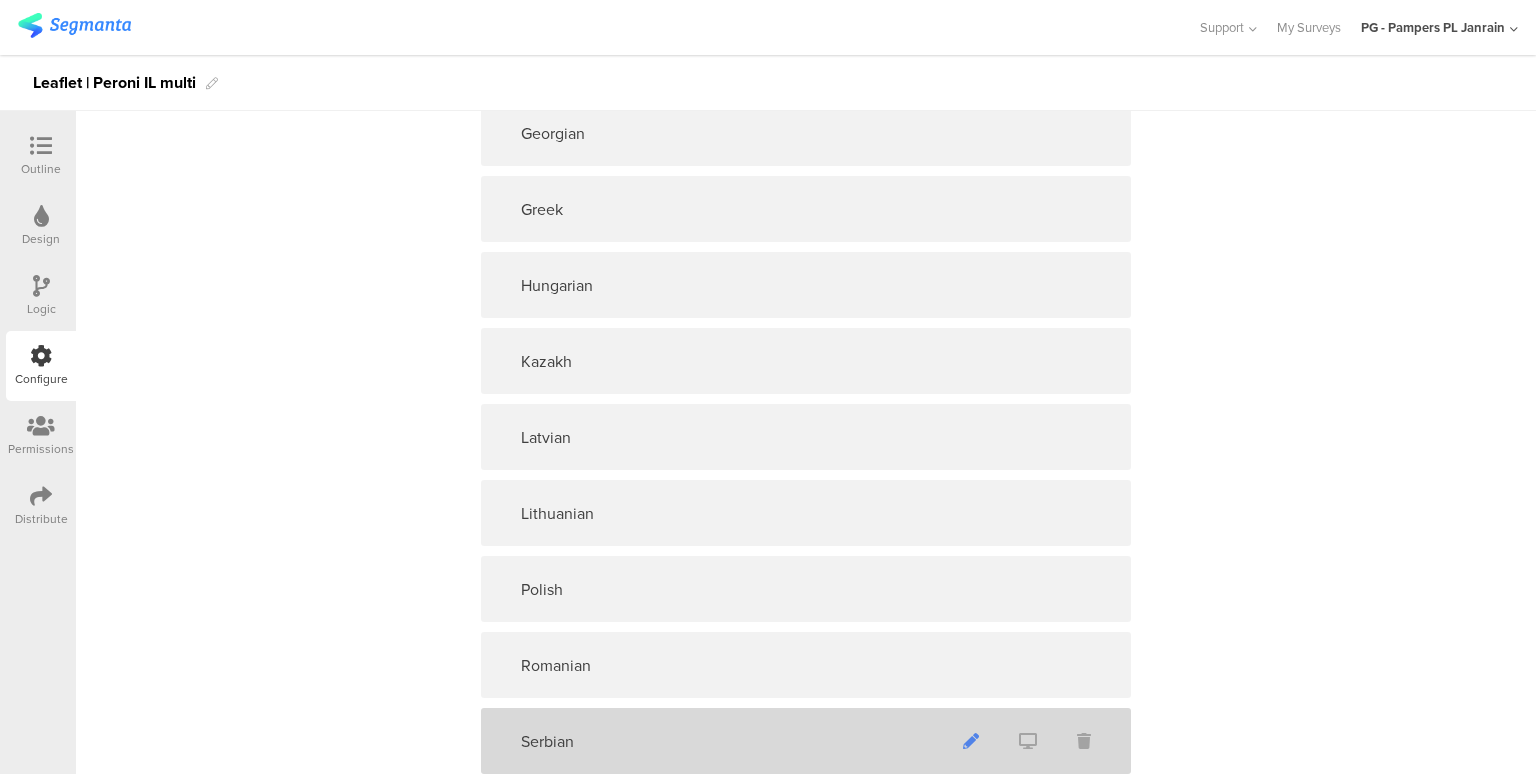 click at bounding box center [971, 741] 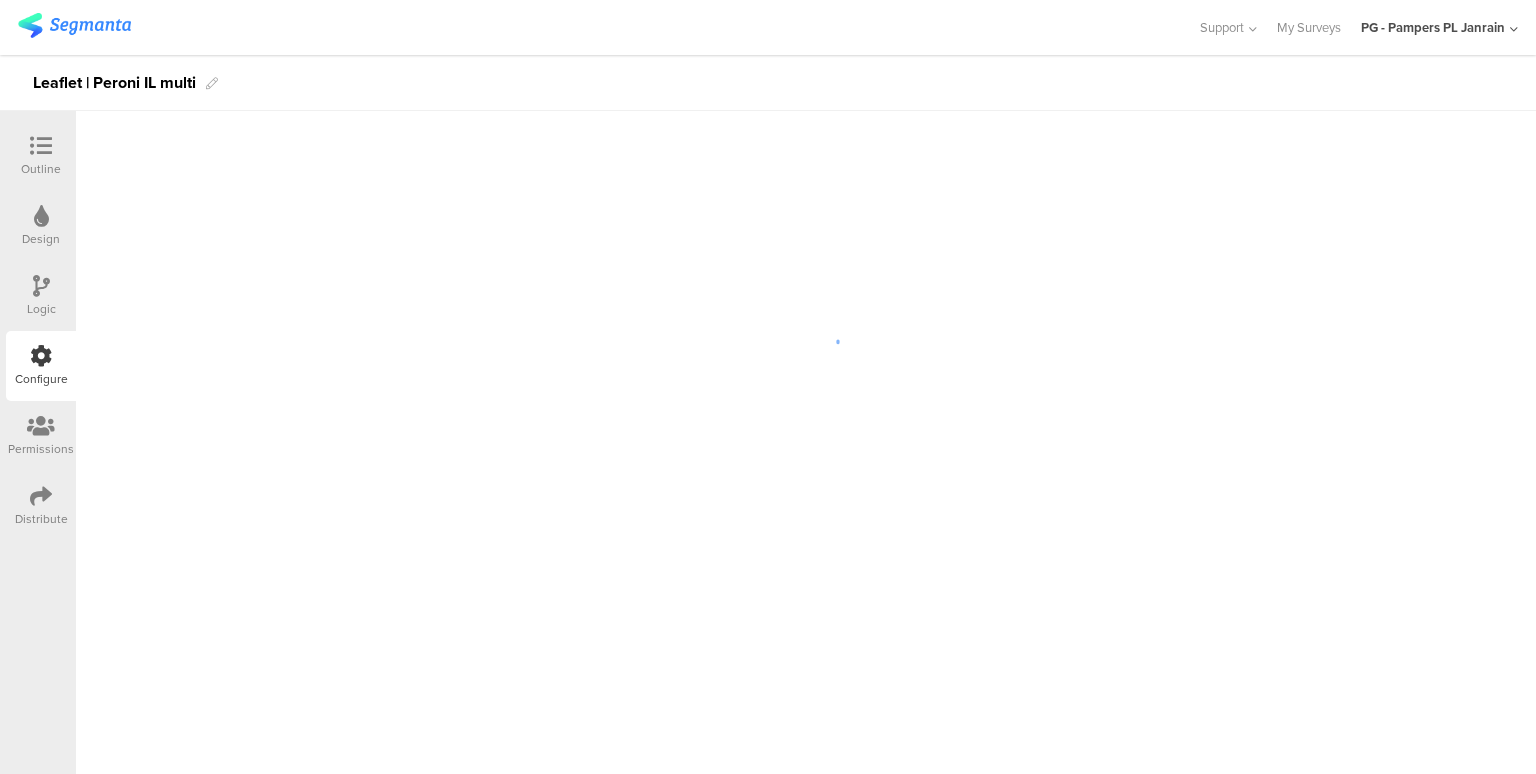 scroll, scrollTop: 0, scrollLeft: 0, axis: both 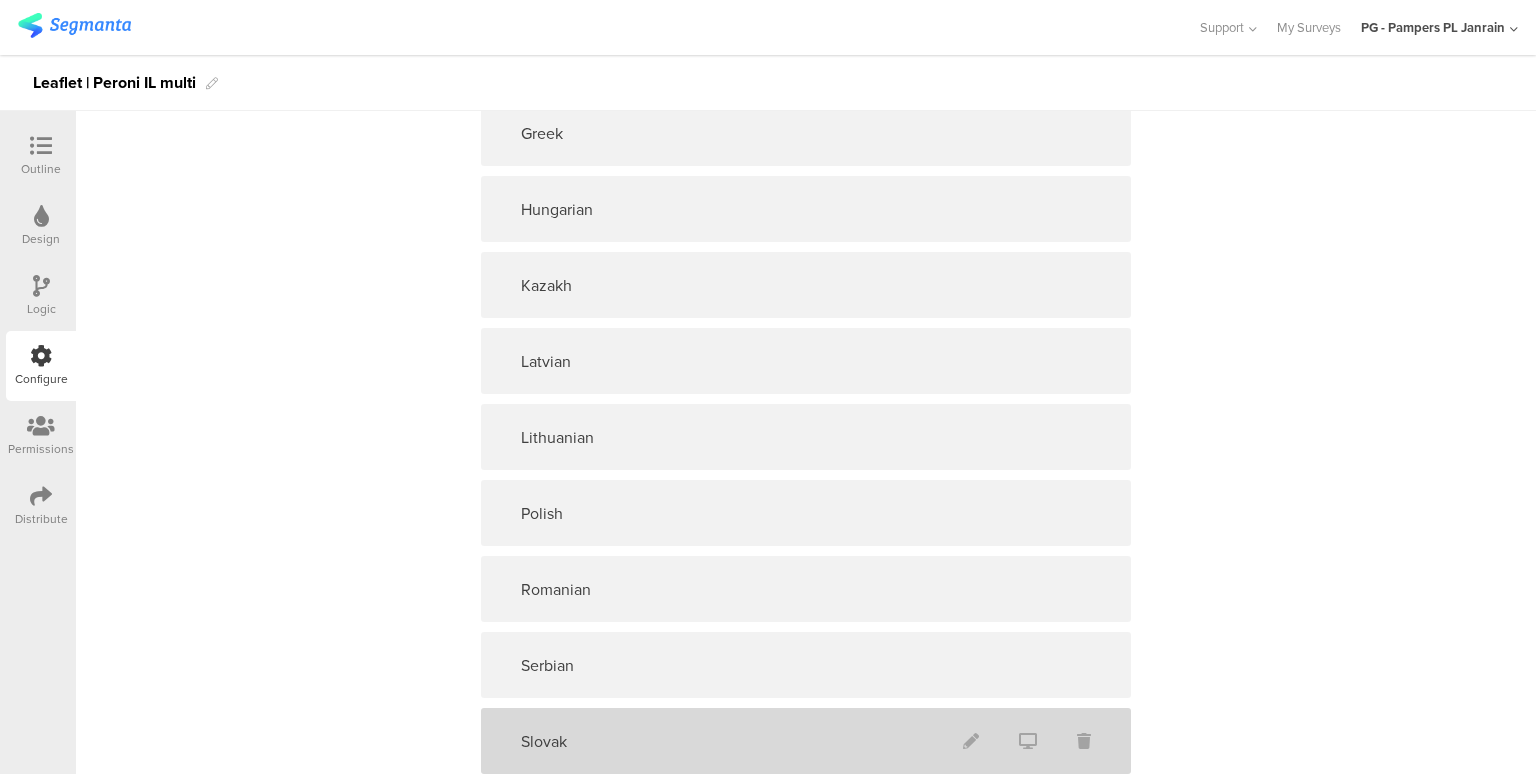 click on "Slovak" at bounding box center (806, 741) 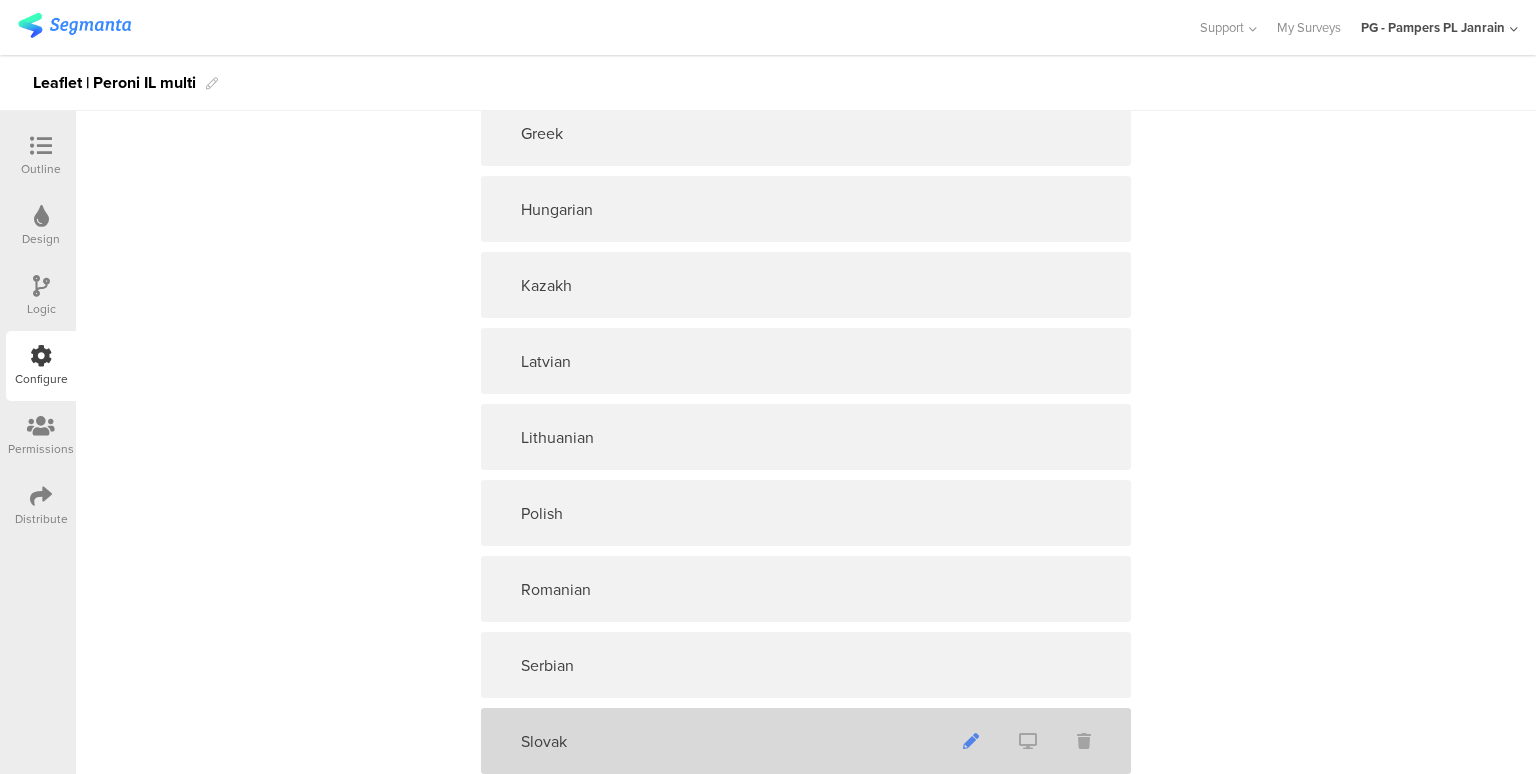 click at bounding box center (971, 741) 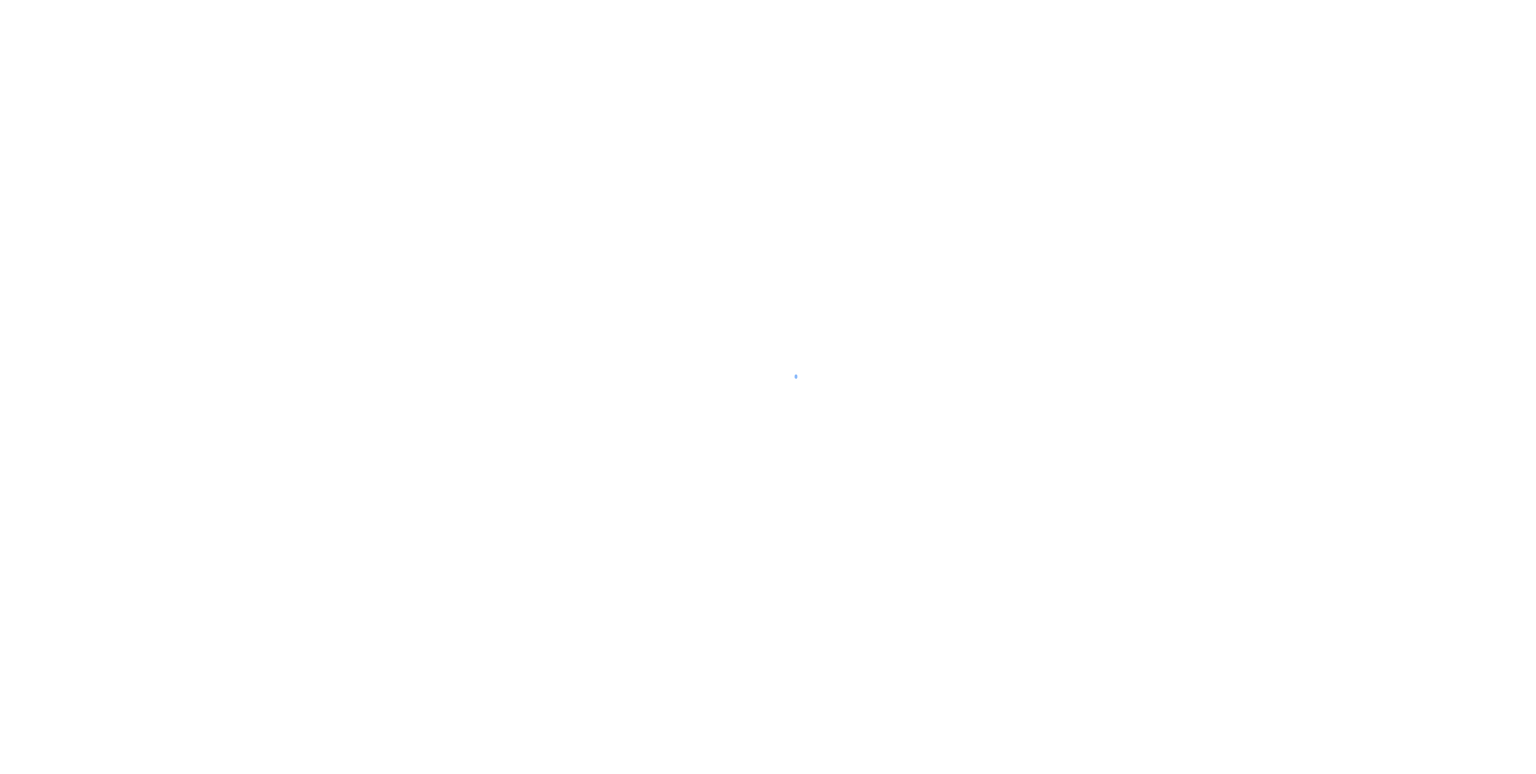scroll, scrollTop: 0, scrollLeft: 0, axis: both 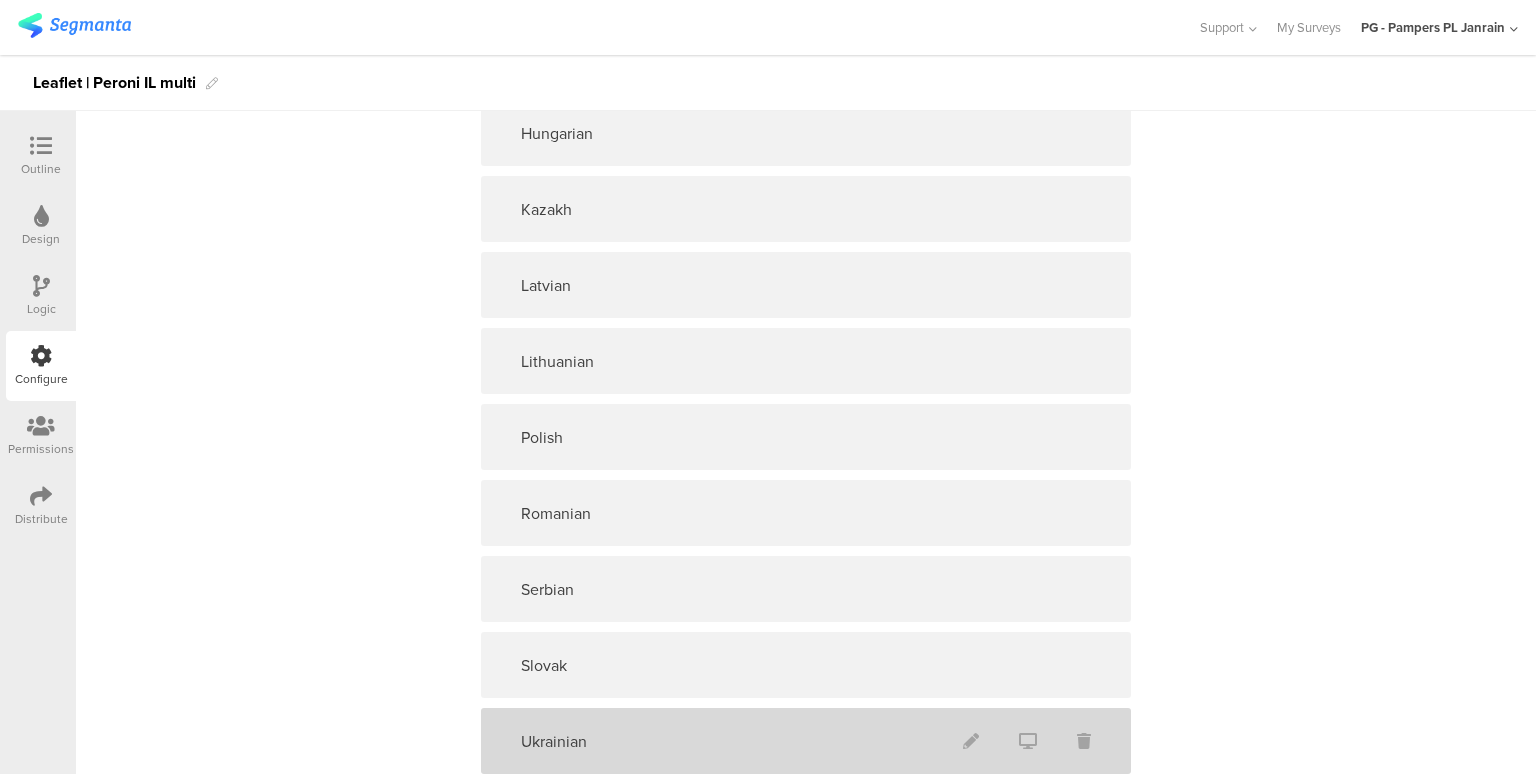 click on "Ukrainian" at bounding box center (806, 741) 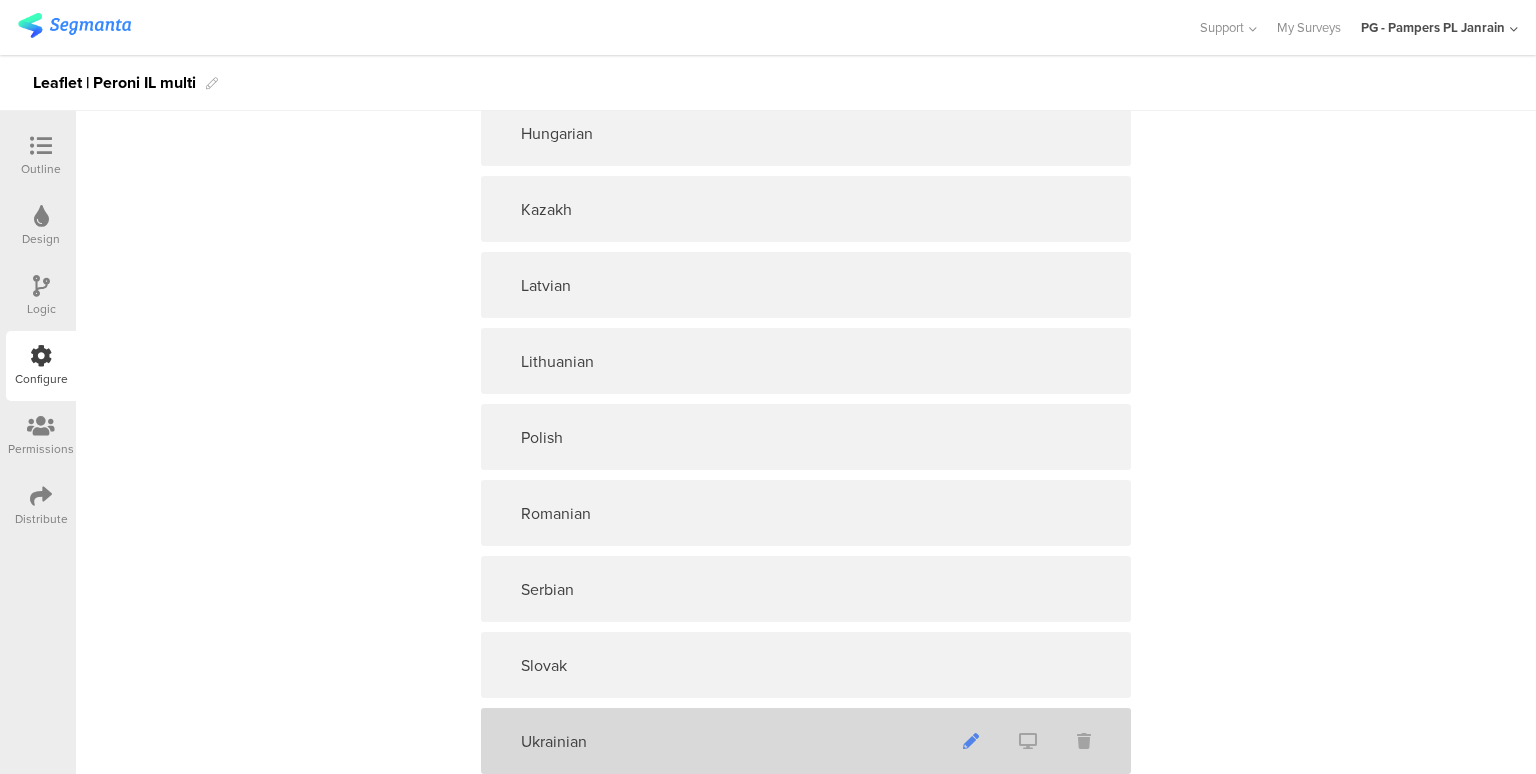 click at bounding box center [971, 741] 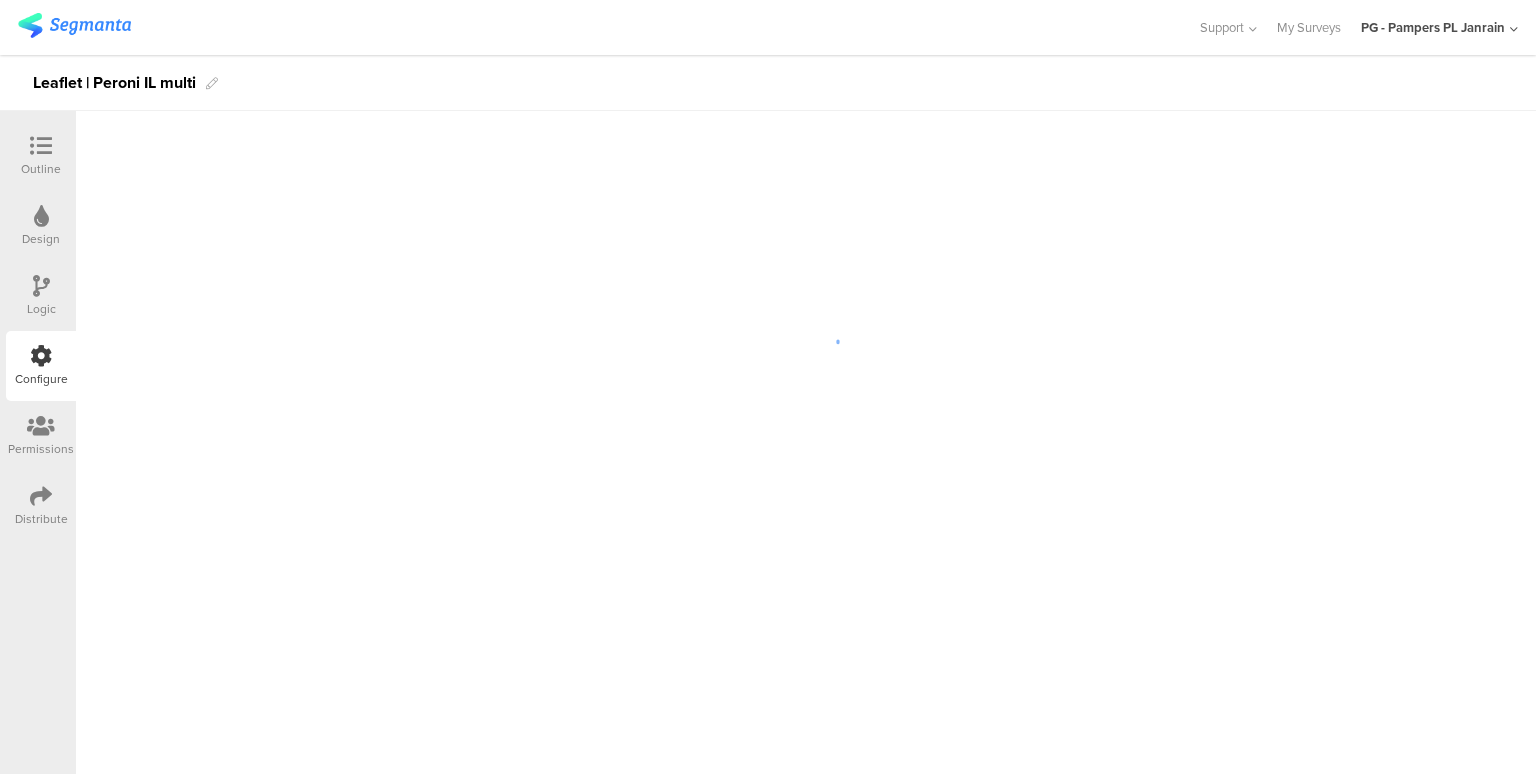 scroll, scrollTop: 0, scrollLeft: 0, axis: both 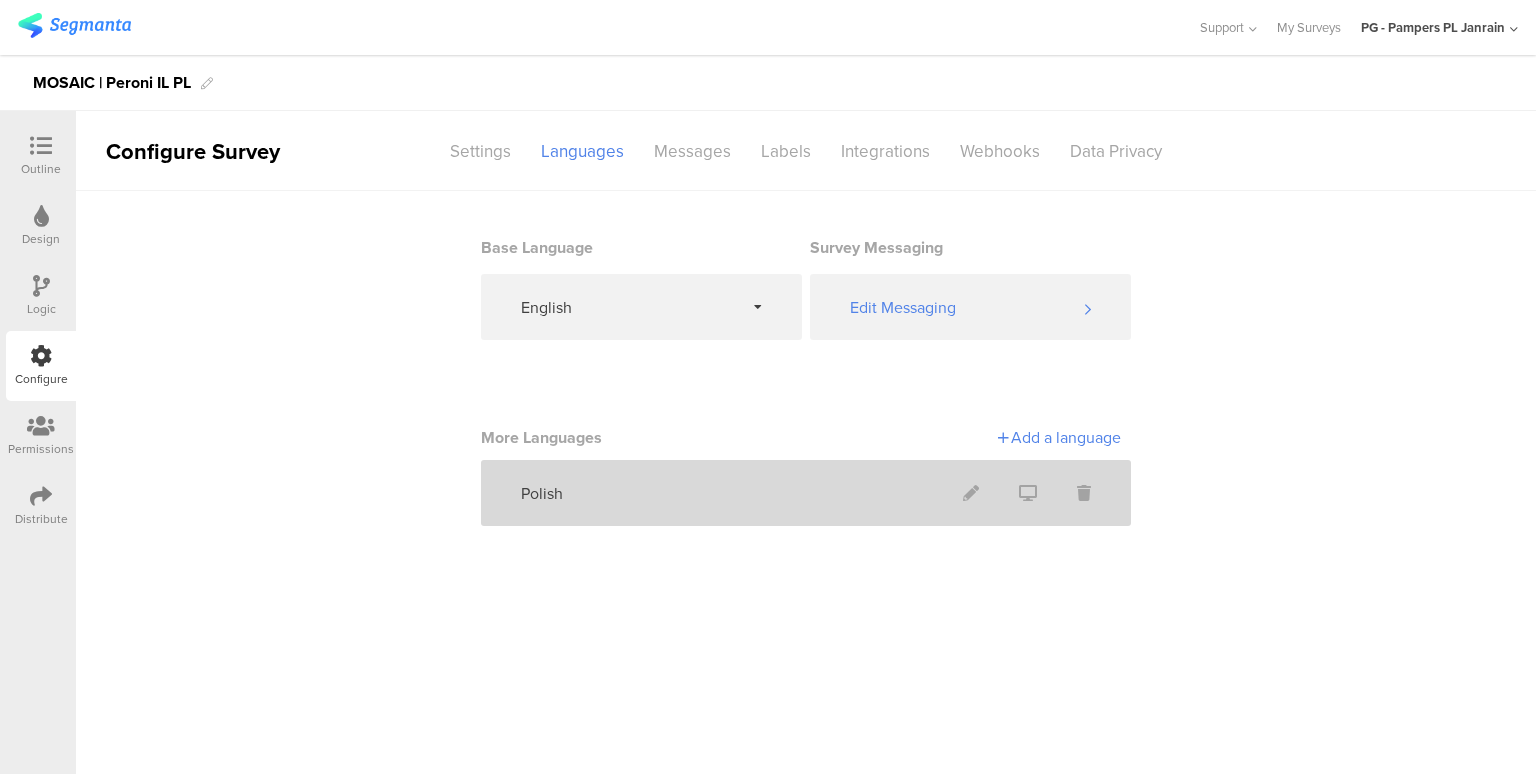 click on "Polish" at bounding box center [806, 493] 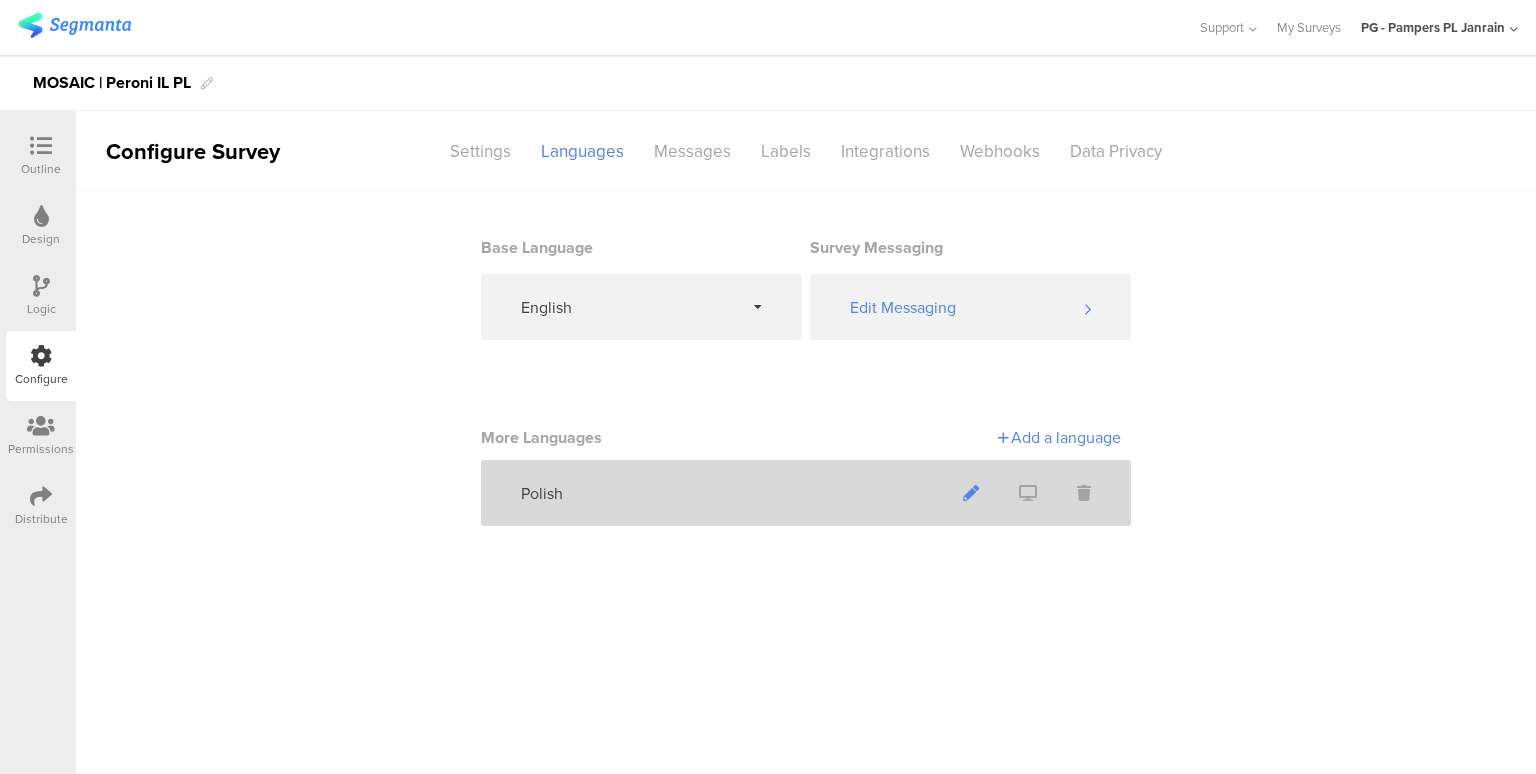 click at bounding box center [971, 493] 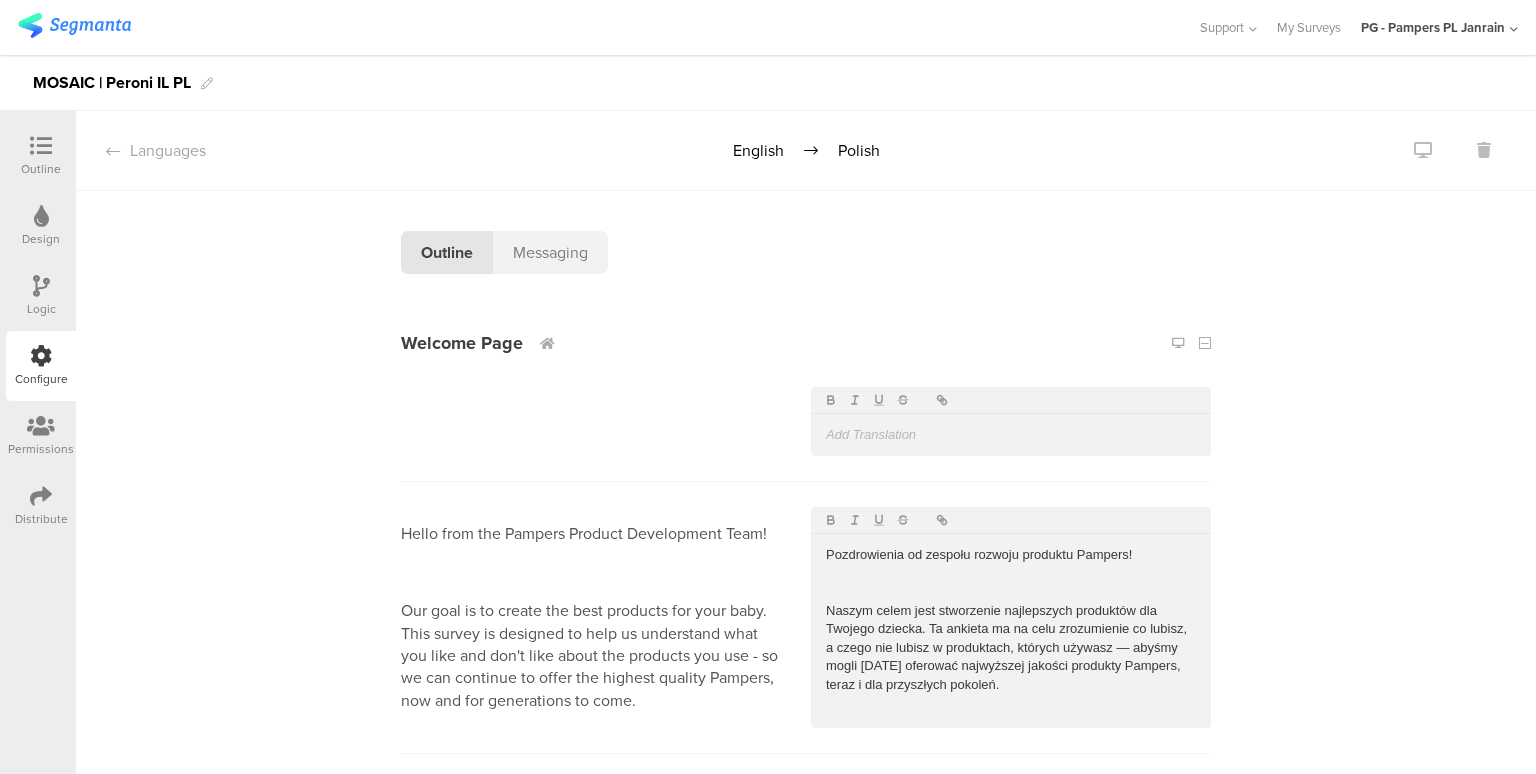 click on "PG - Pampers PL Janrain" 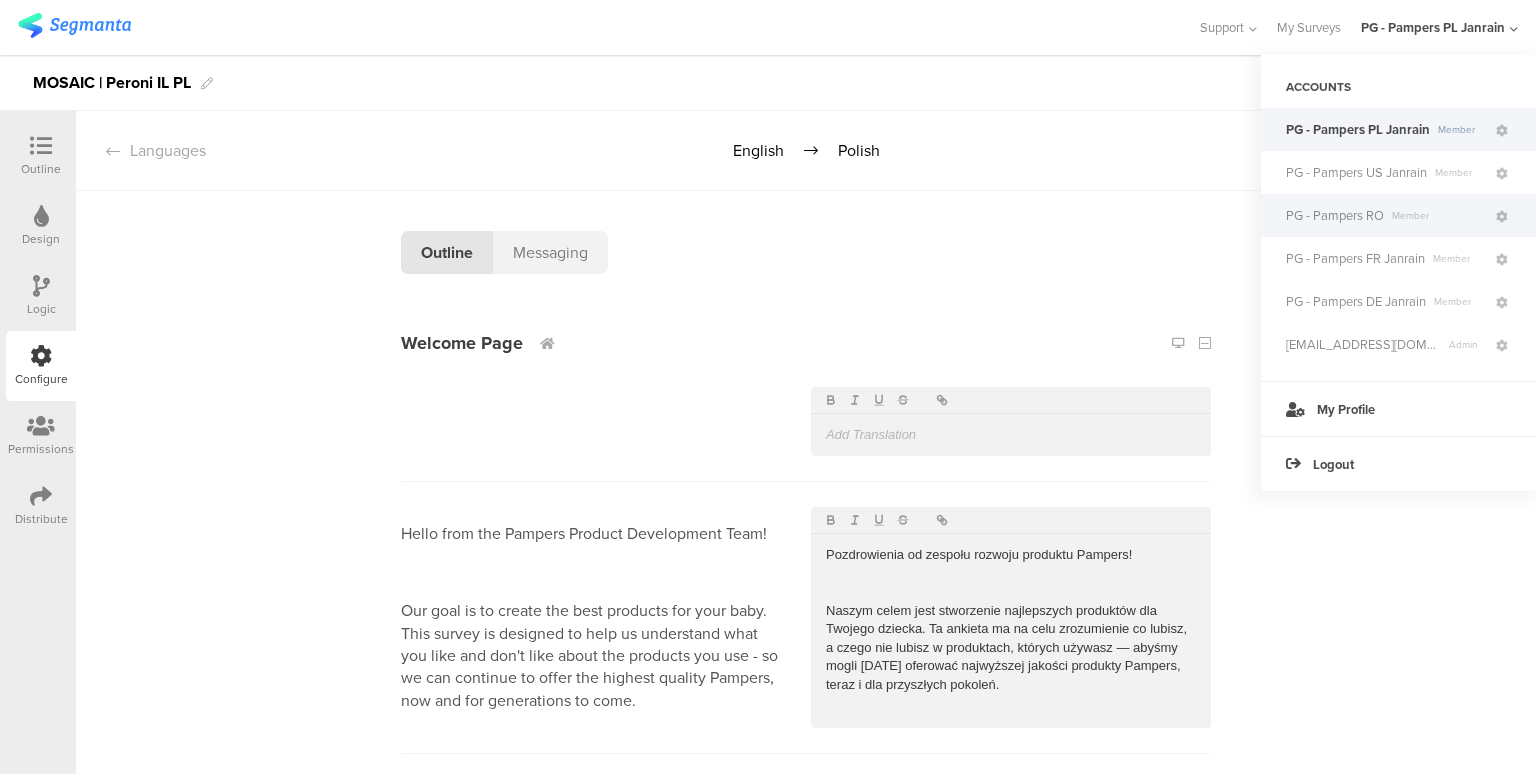 click on "PG - Pampers RO" 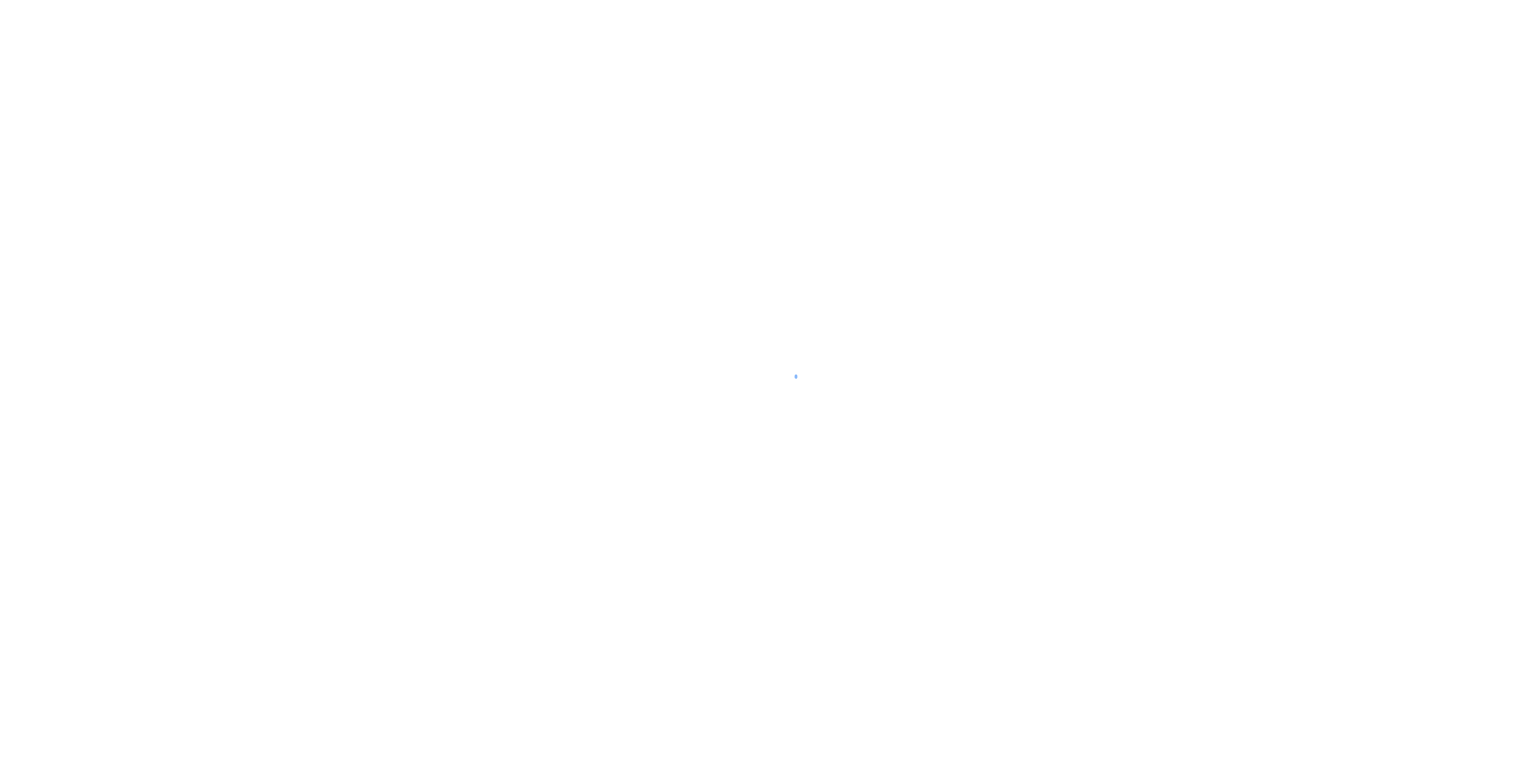 scroll, scrollTop: 0, scrollLeft: 0, axis: both 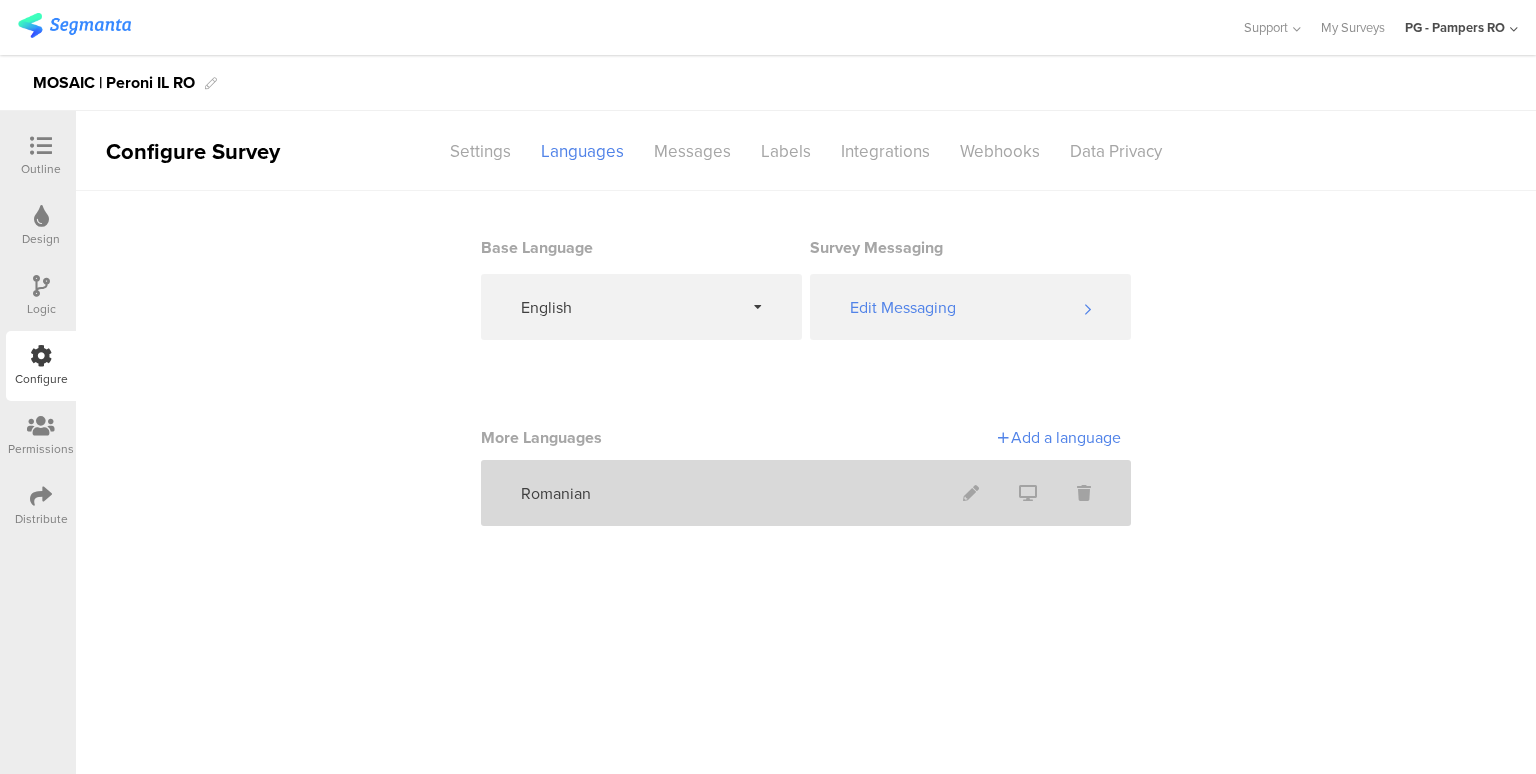 click on "Romanian" at bounding box center (806, 493) 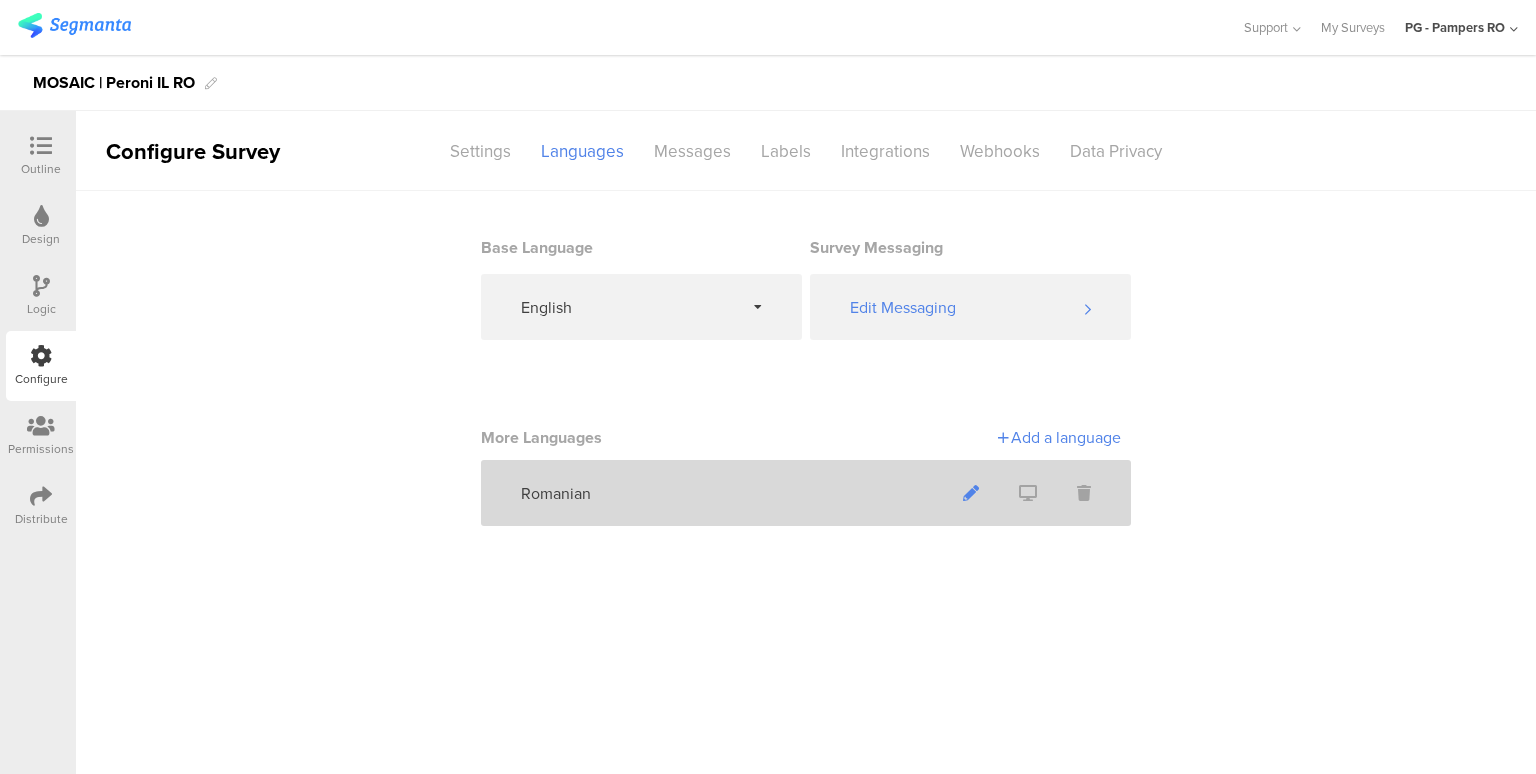 click at bounding box center (971, 493) 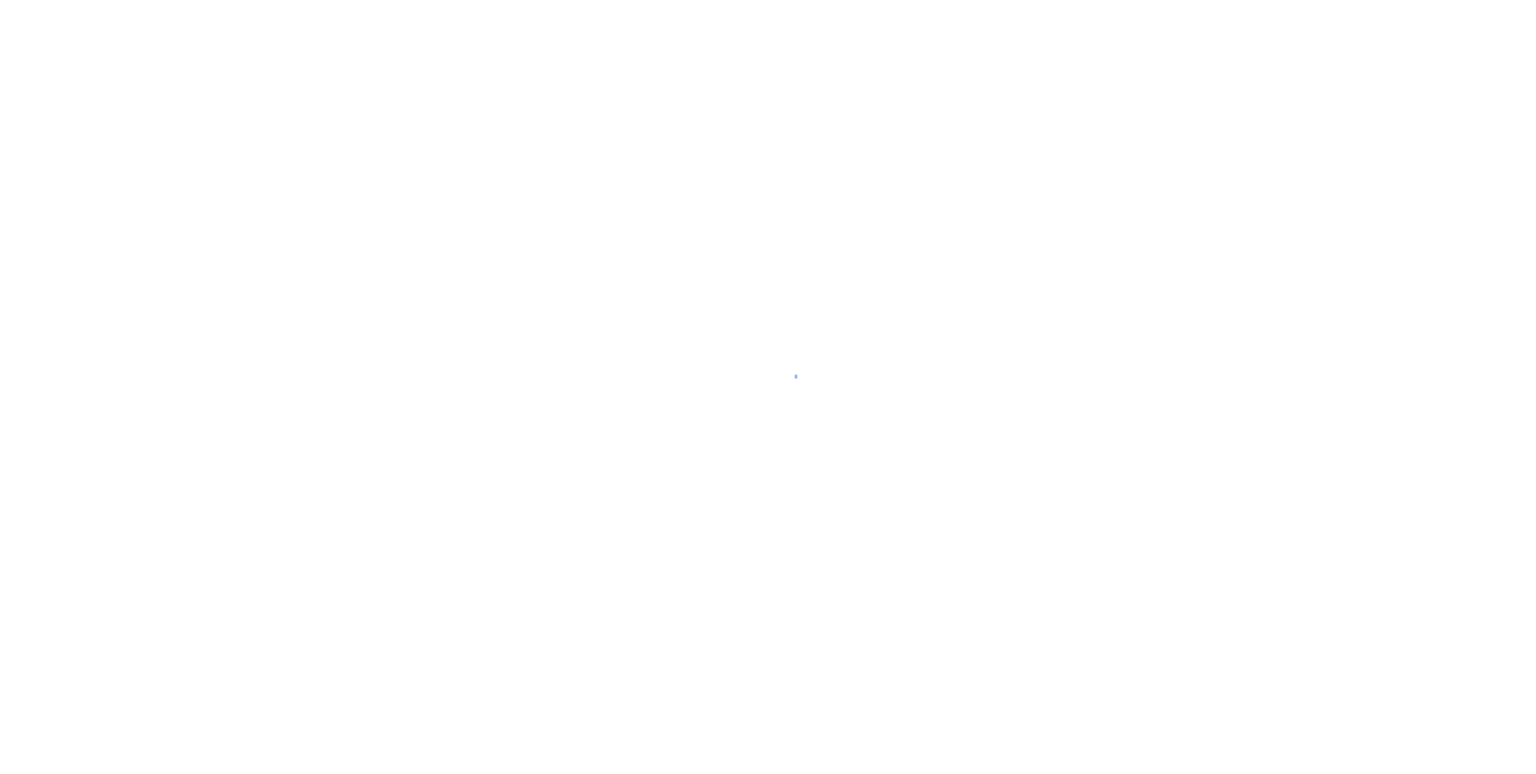 scroll, scrollTop: 0, scrollLeft: 0, axis: both 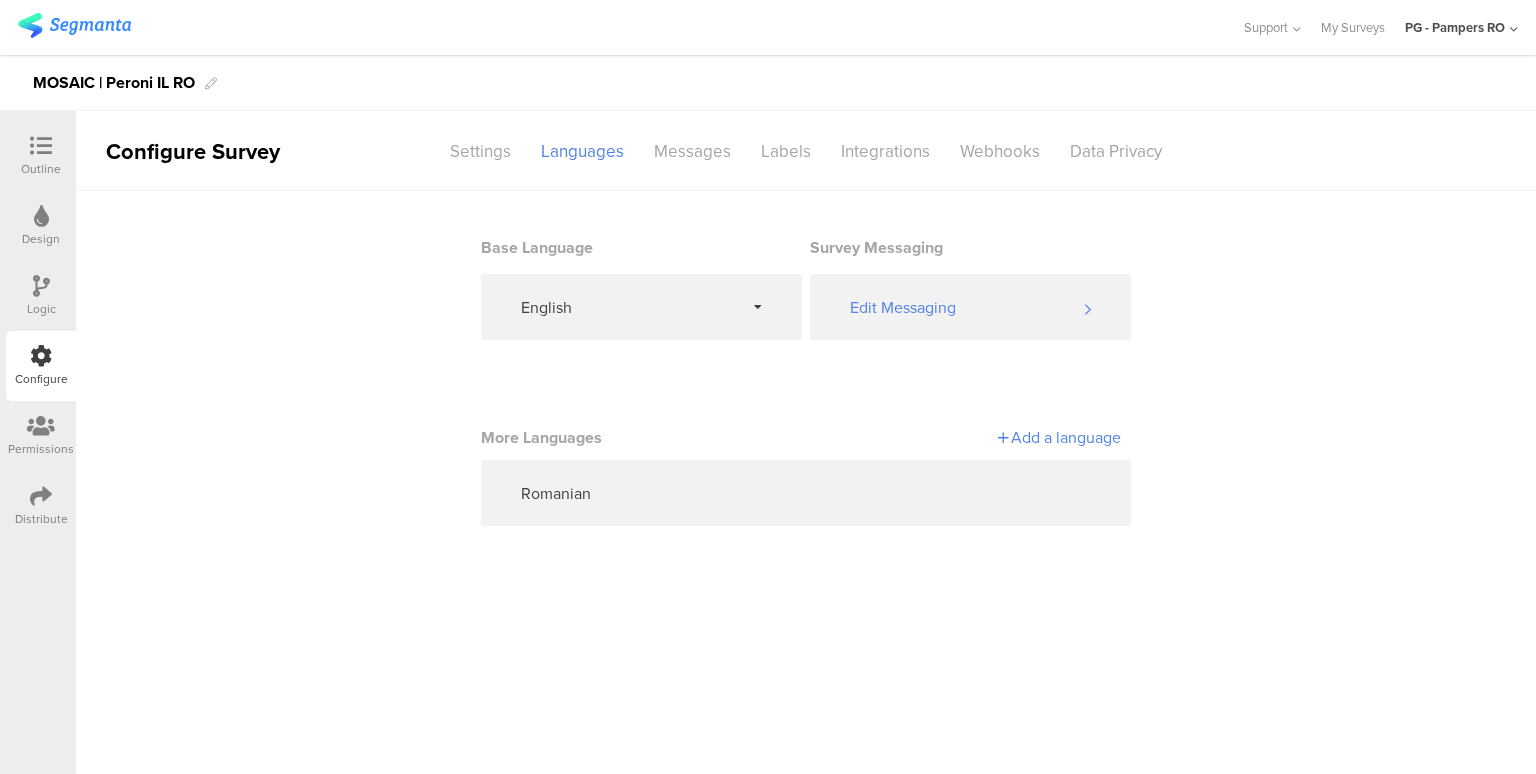click on "PG - Pampers RO" 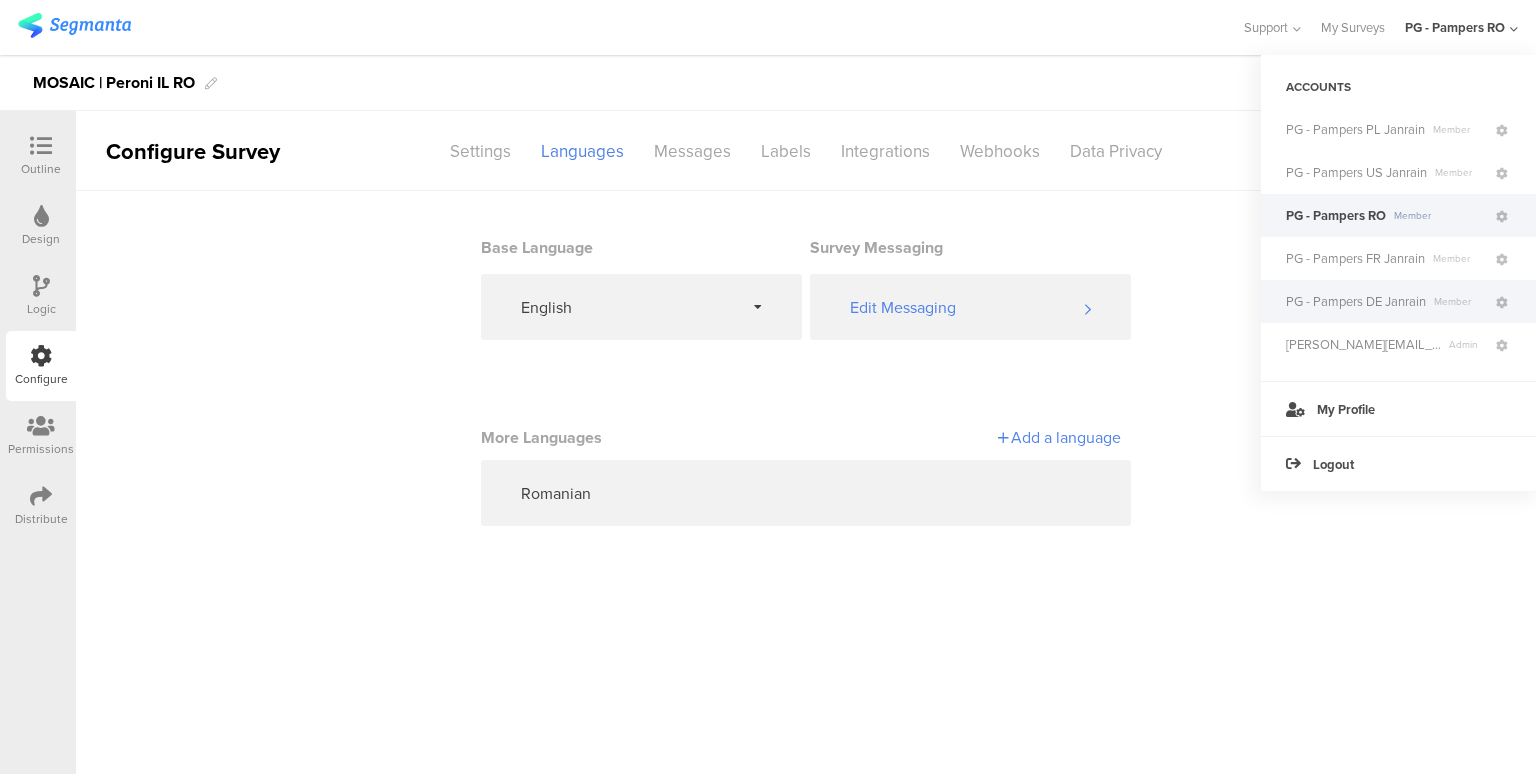 click on "PG - Pampers DE Janrain" 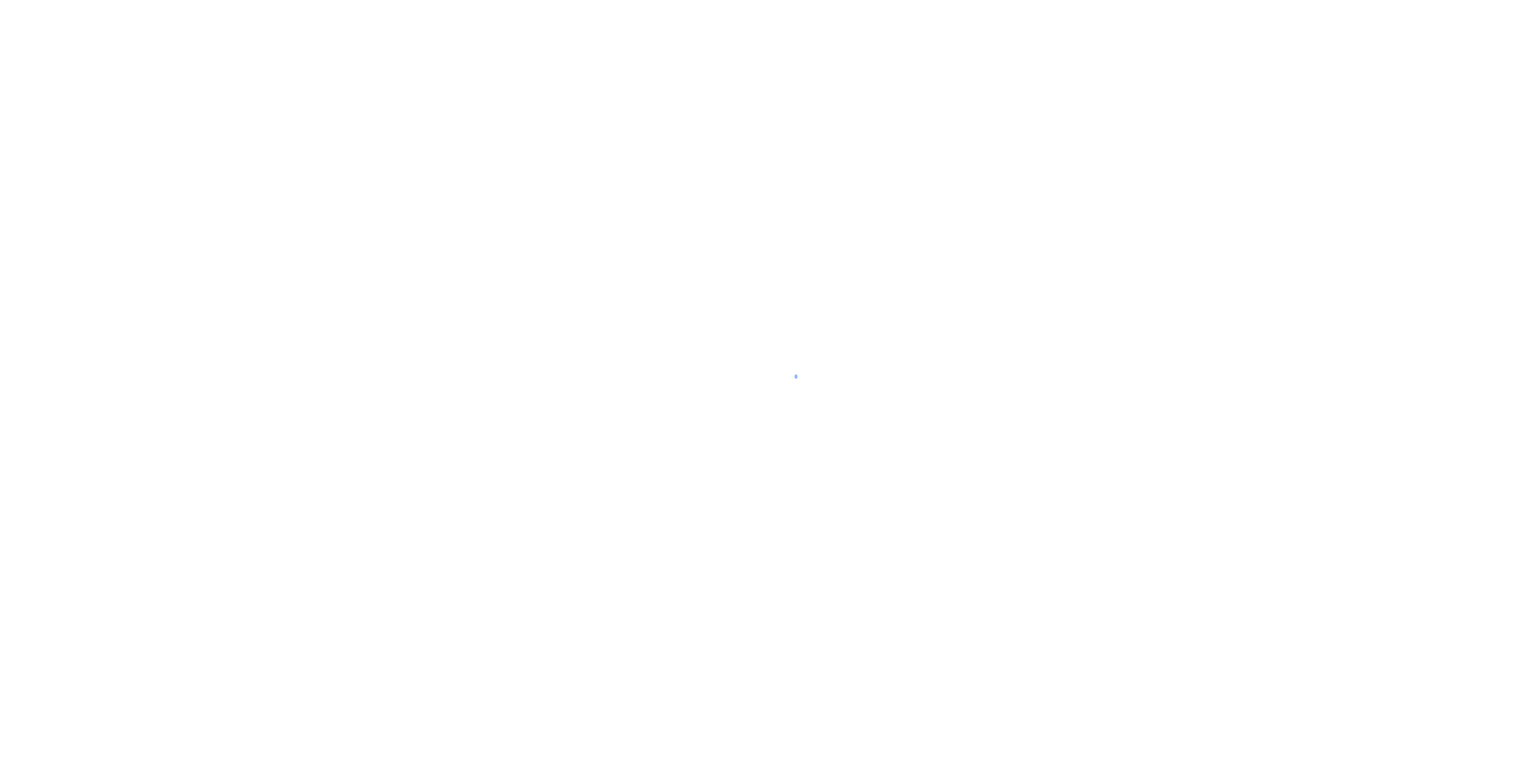 scroll, scrollTop: 0, scrollLeft: 0, axis: both 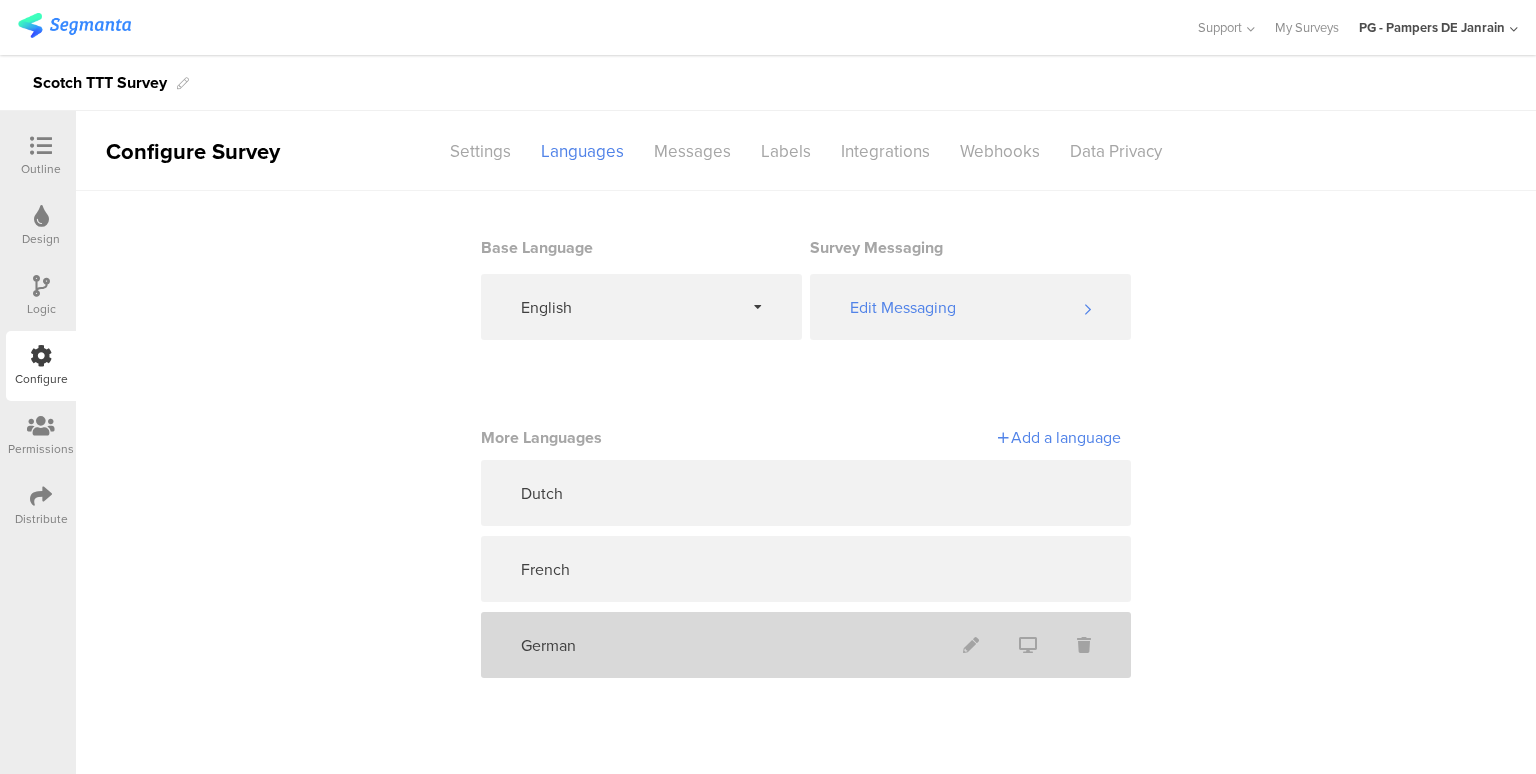 click on "German" at bounding box center (806, 645) 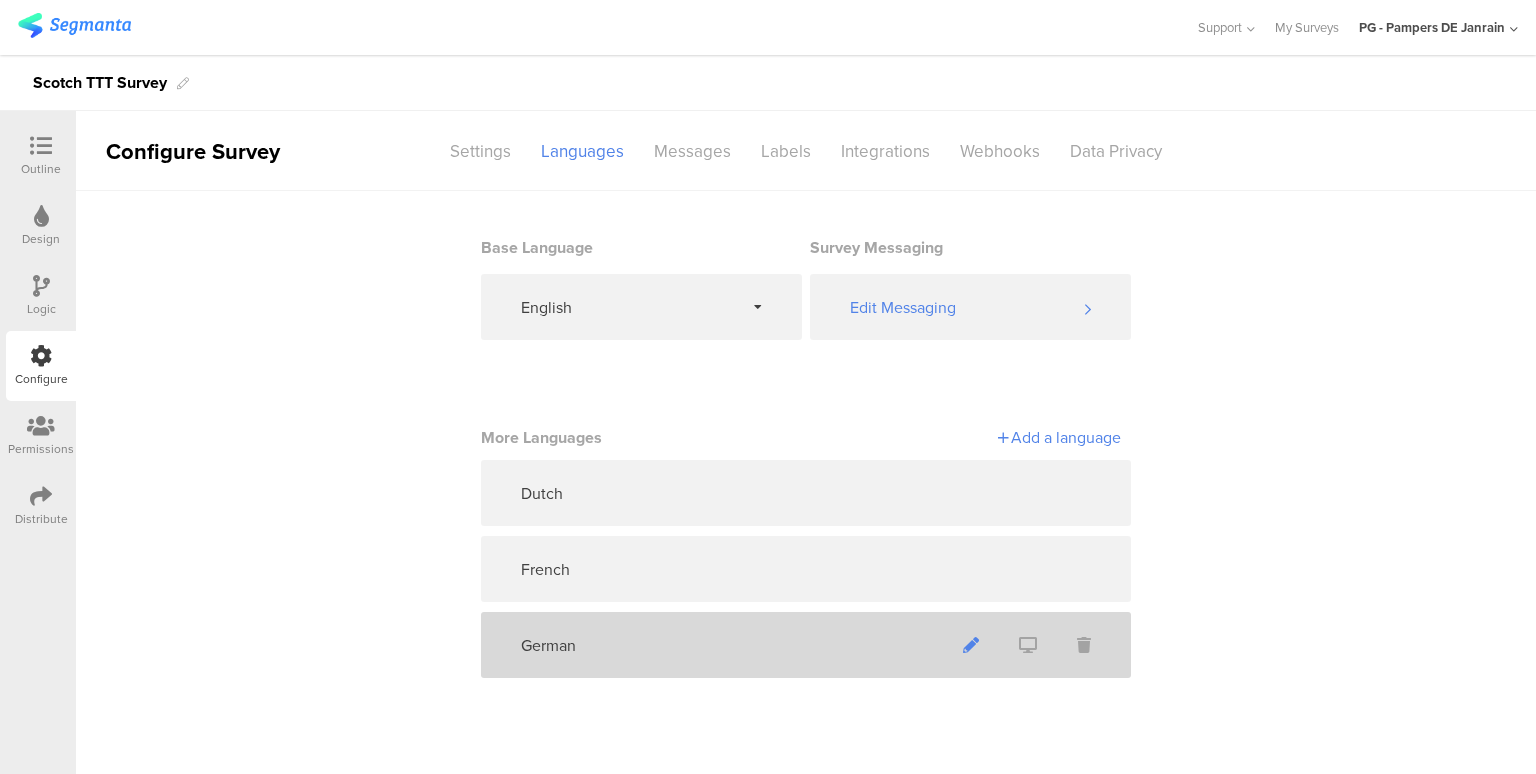 click at bounding box center (971, 645) 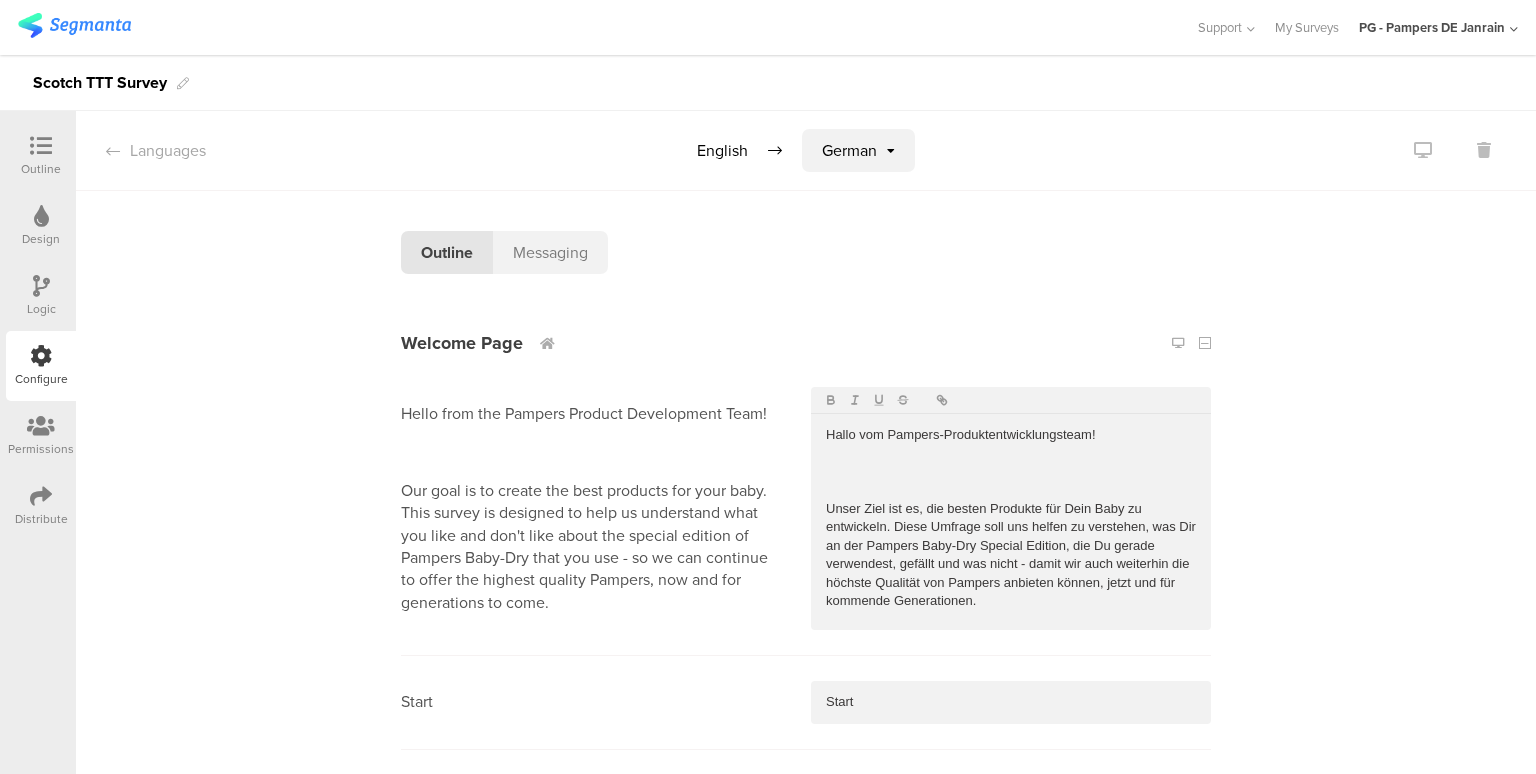 click at bounding box center (41, 147) 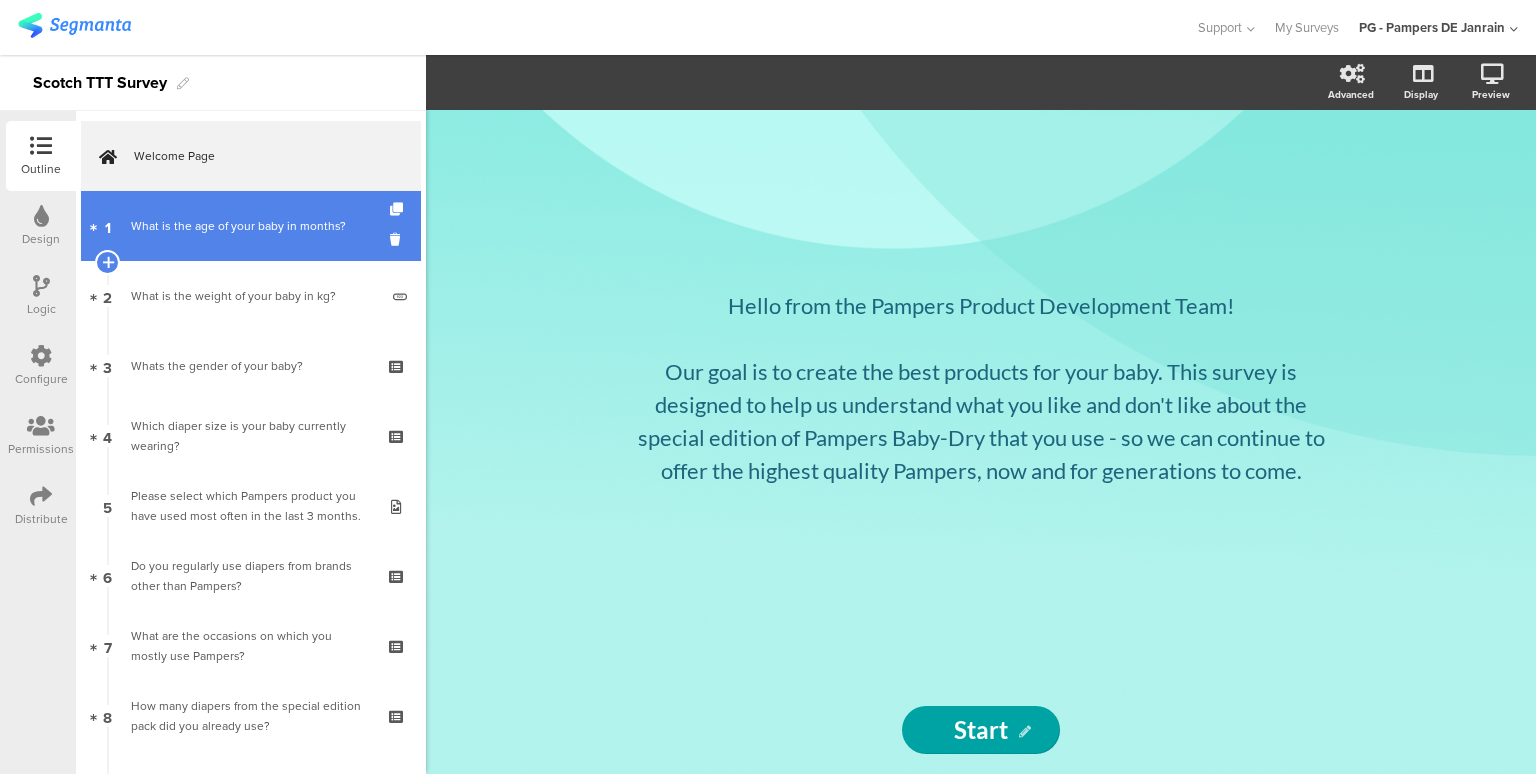 click on "What is the age of your baby in months?" at bounding box center (254, 226) 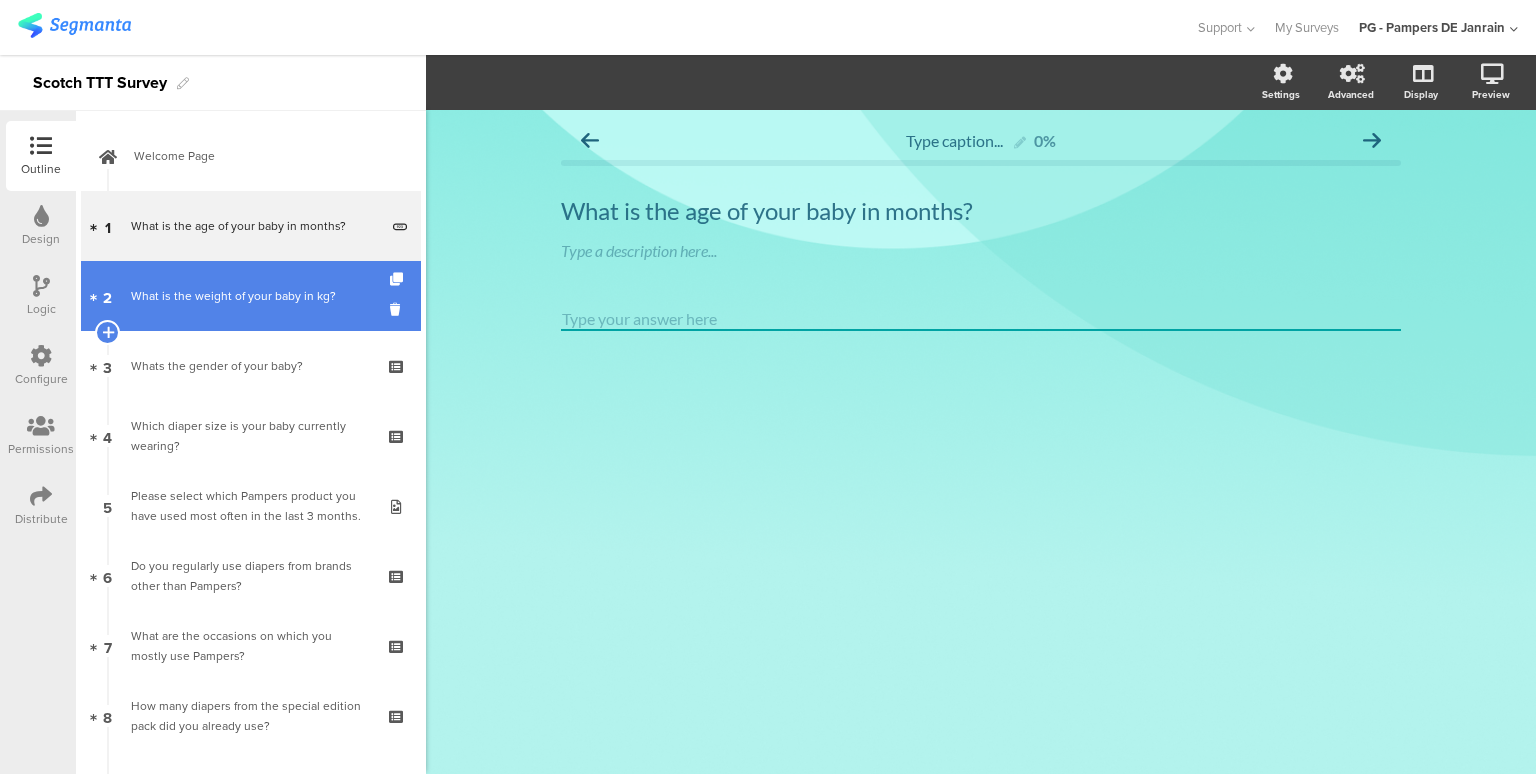 click on "What is the weight of your baby in kg?" at bounding box center (254, 296) 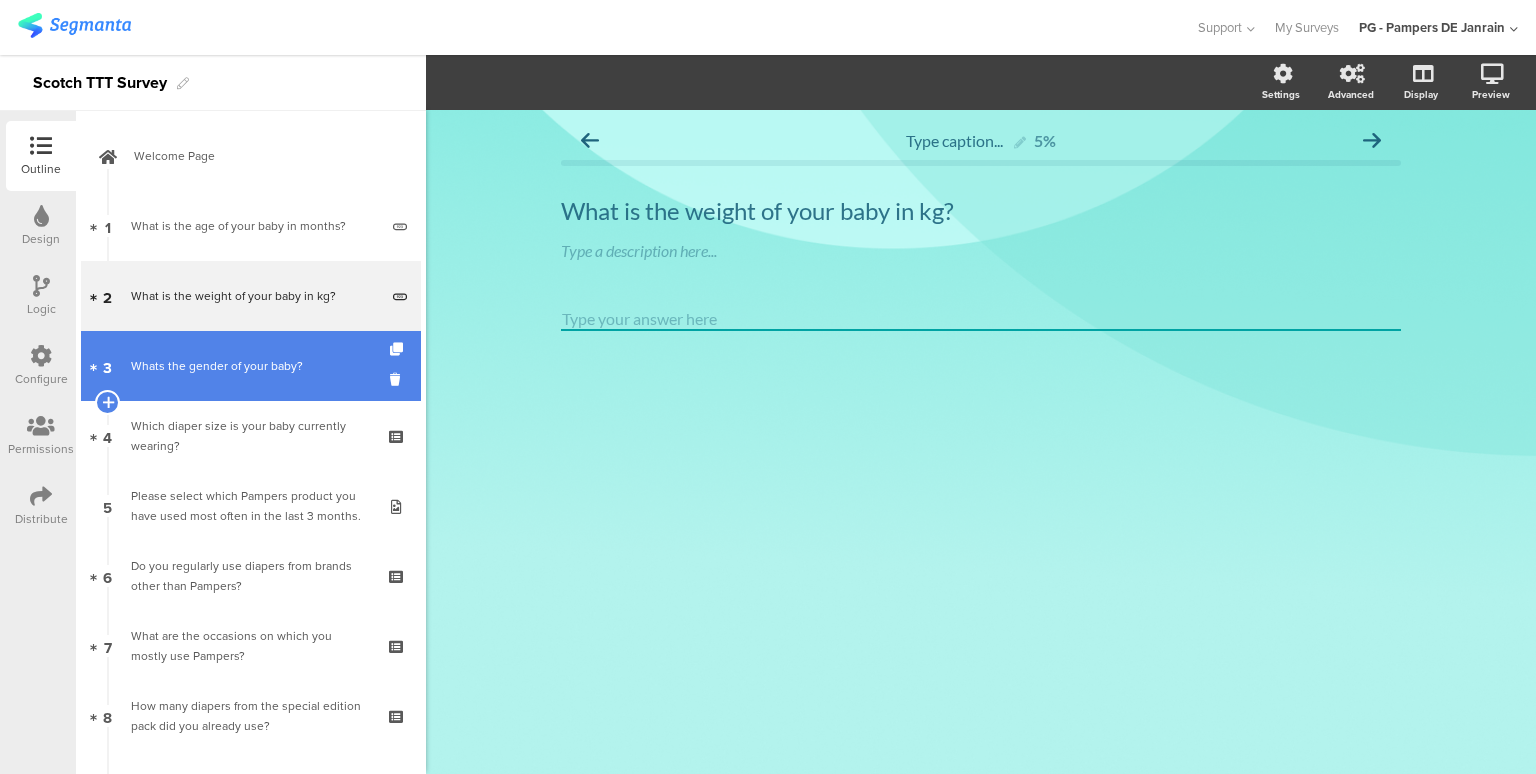 click on "Whats the gender of your baby?" at bounding box center [250, 366] 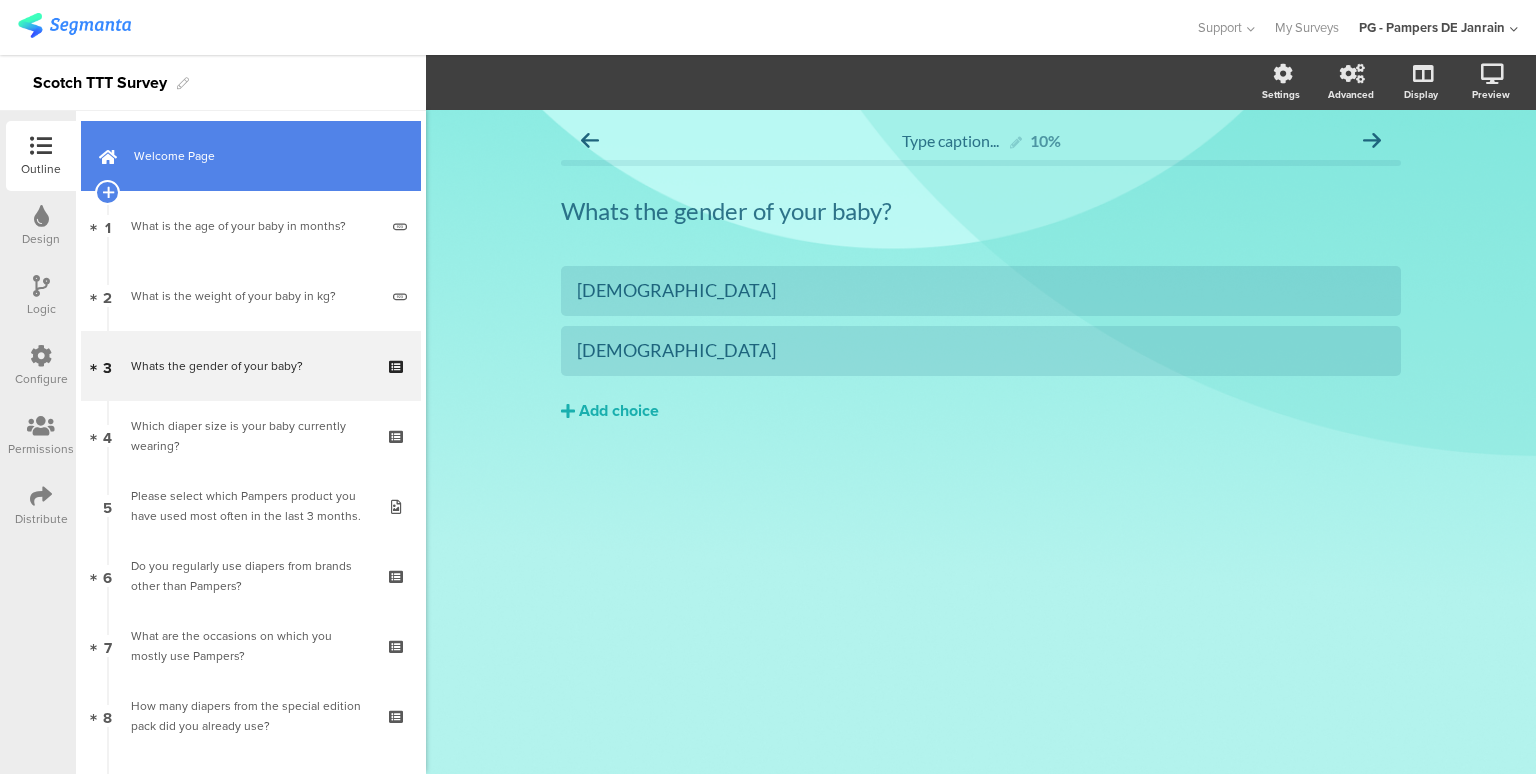 click on "Welcome Page" at bounding box center [251, 156] 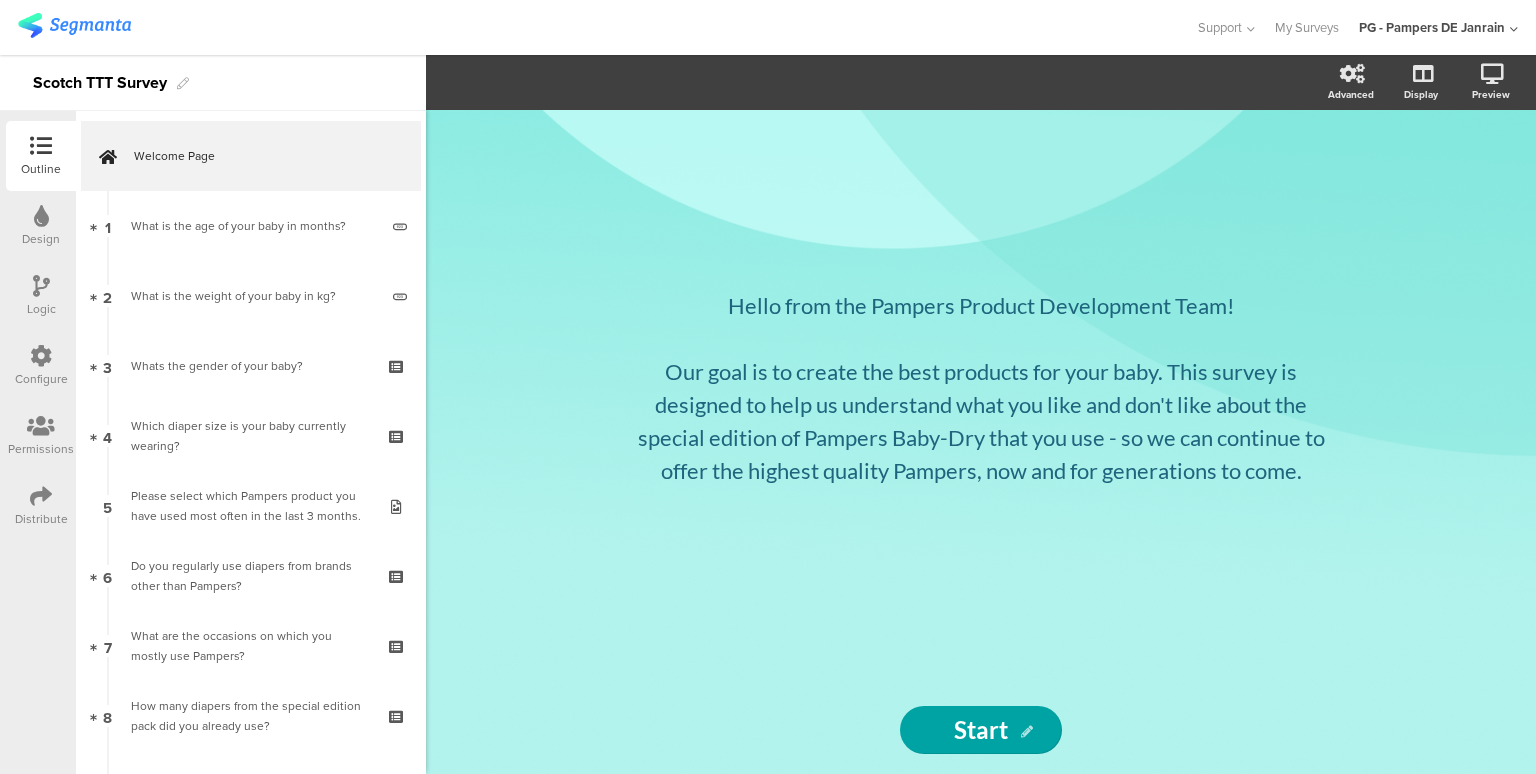 click on "PG - Pampers DE Janrain" 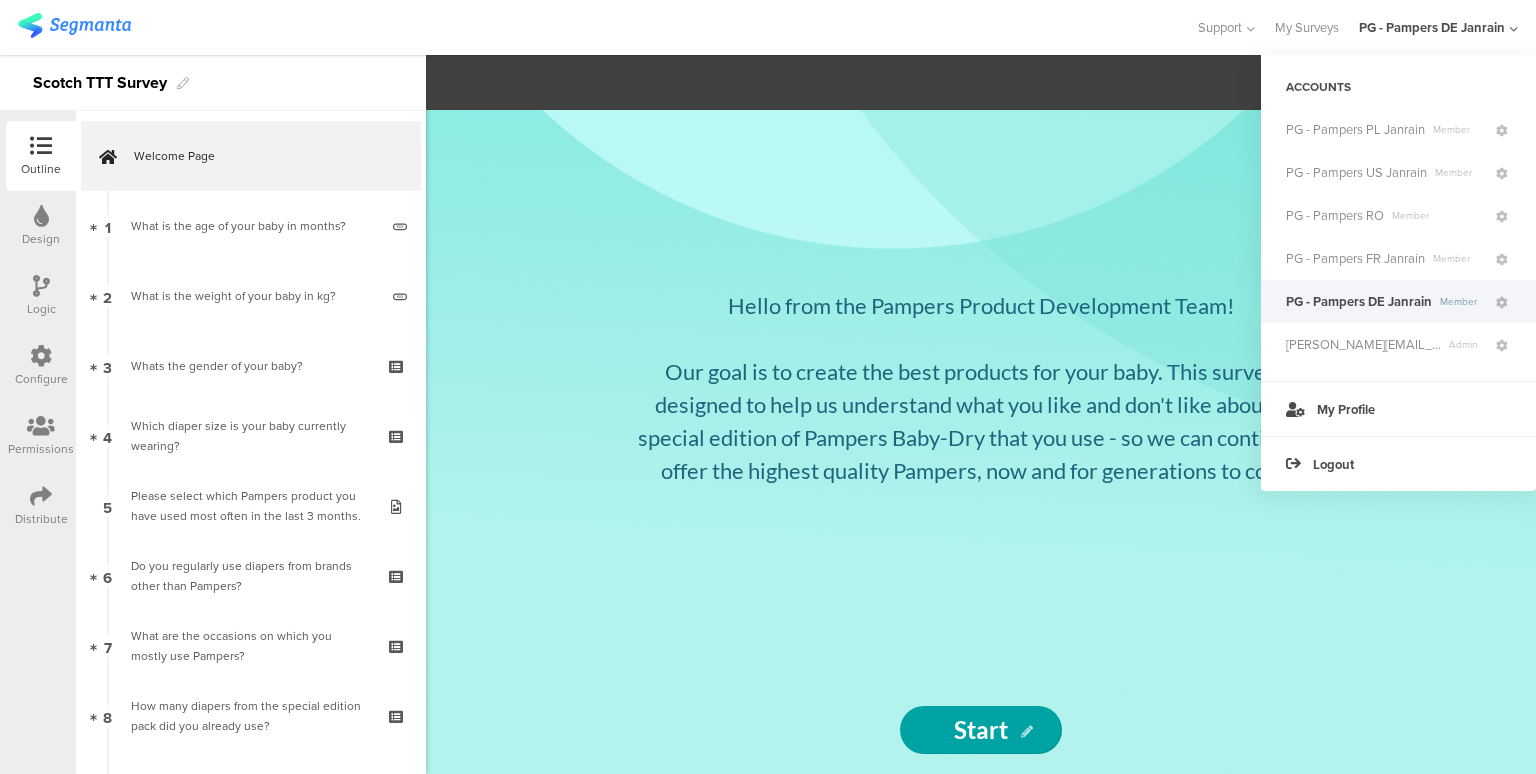 click on "PG - Pampers DE Janrain" 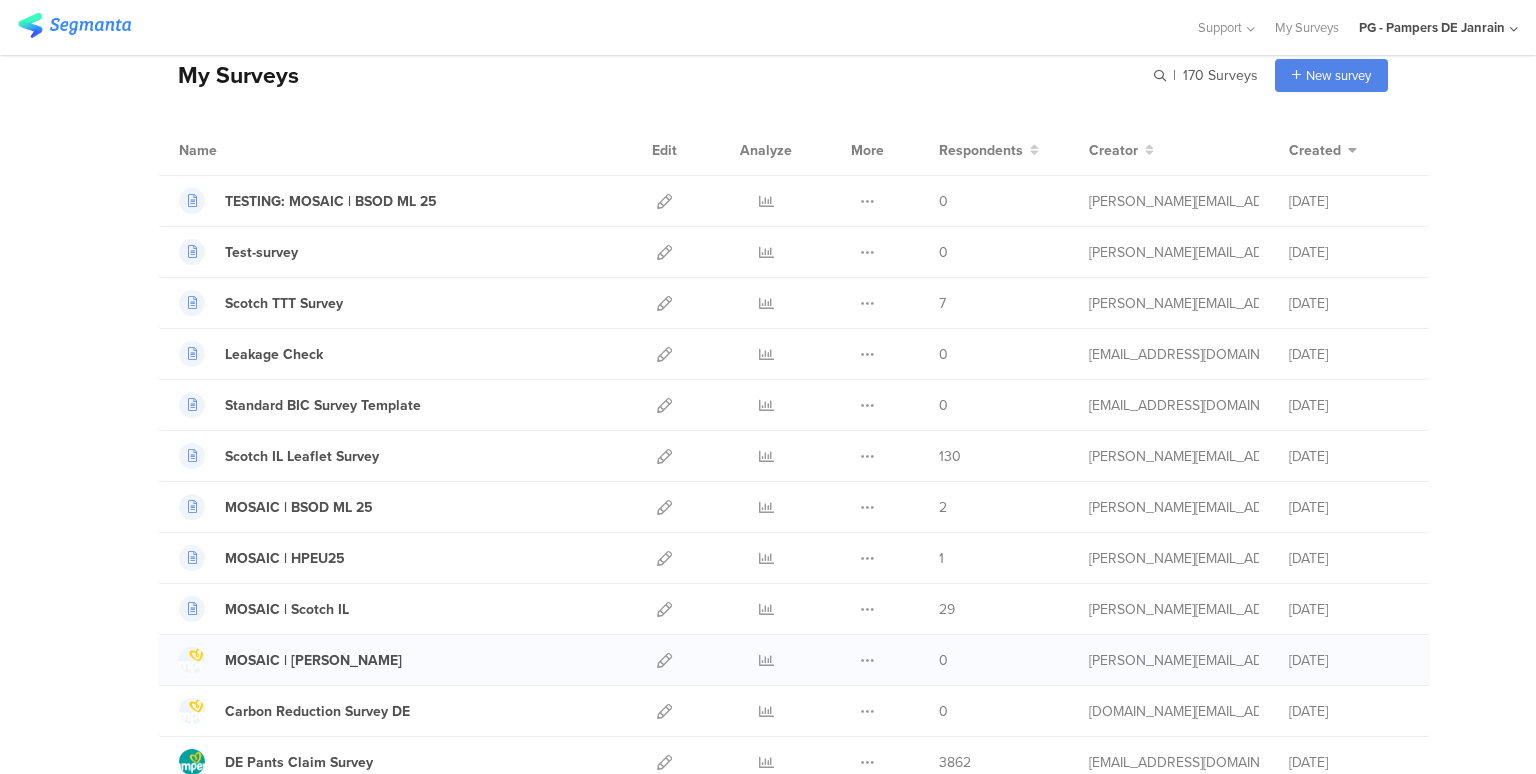 scroll, scrollTop: 200, scrollLeft: 0, axis: vertical 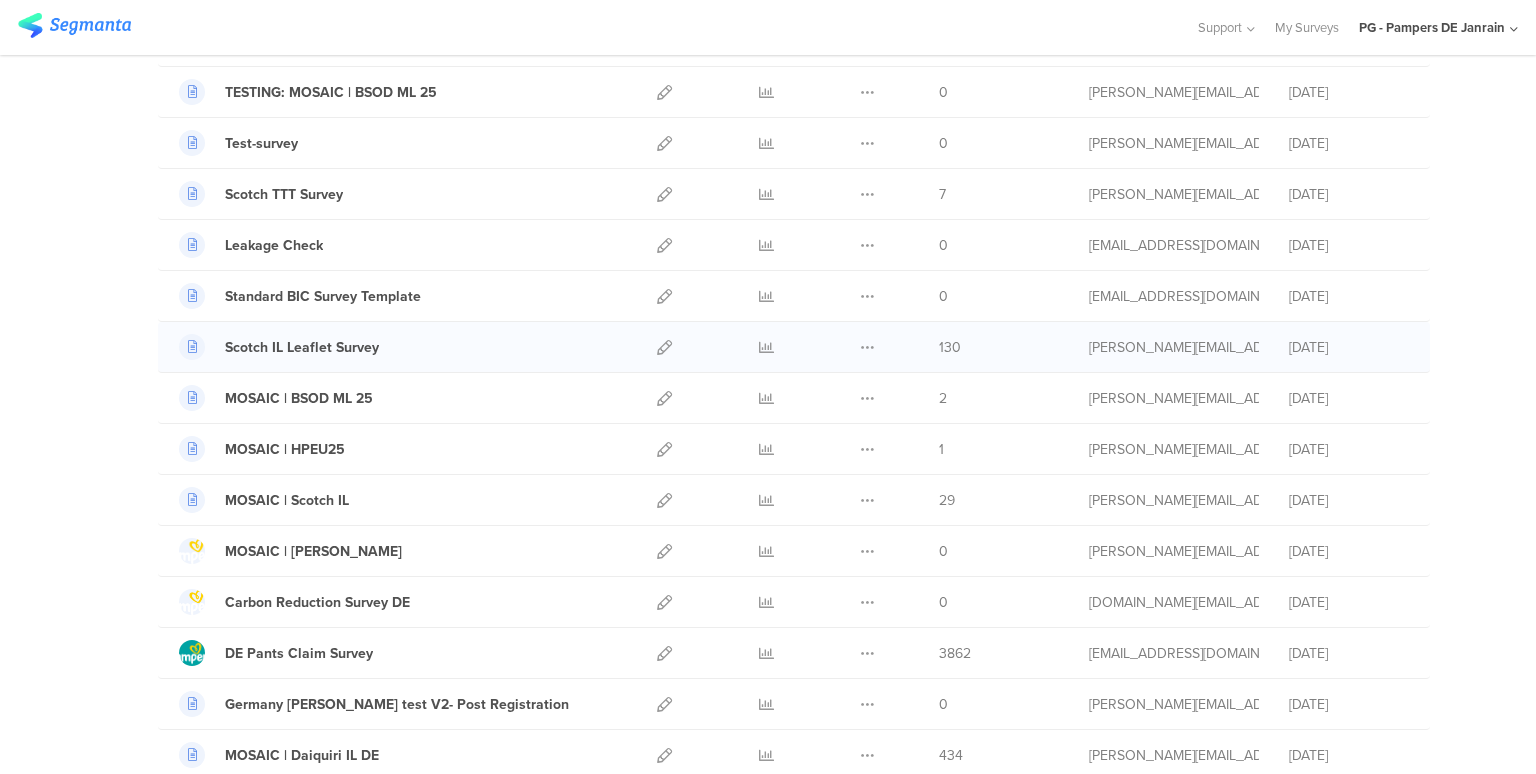 click at bounding box center (664, 347) 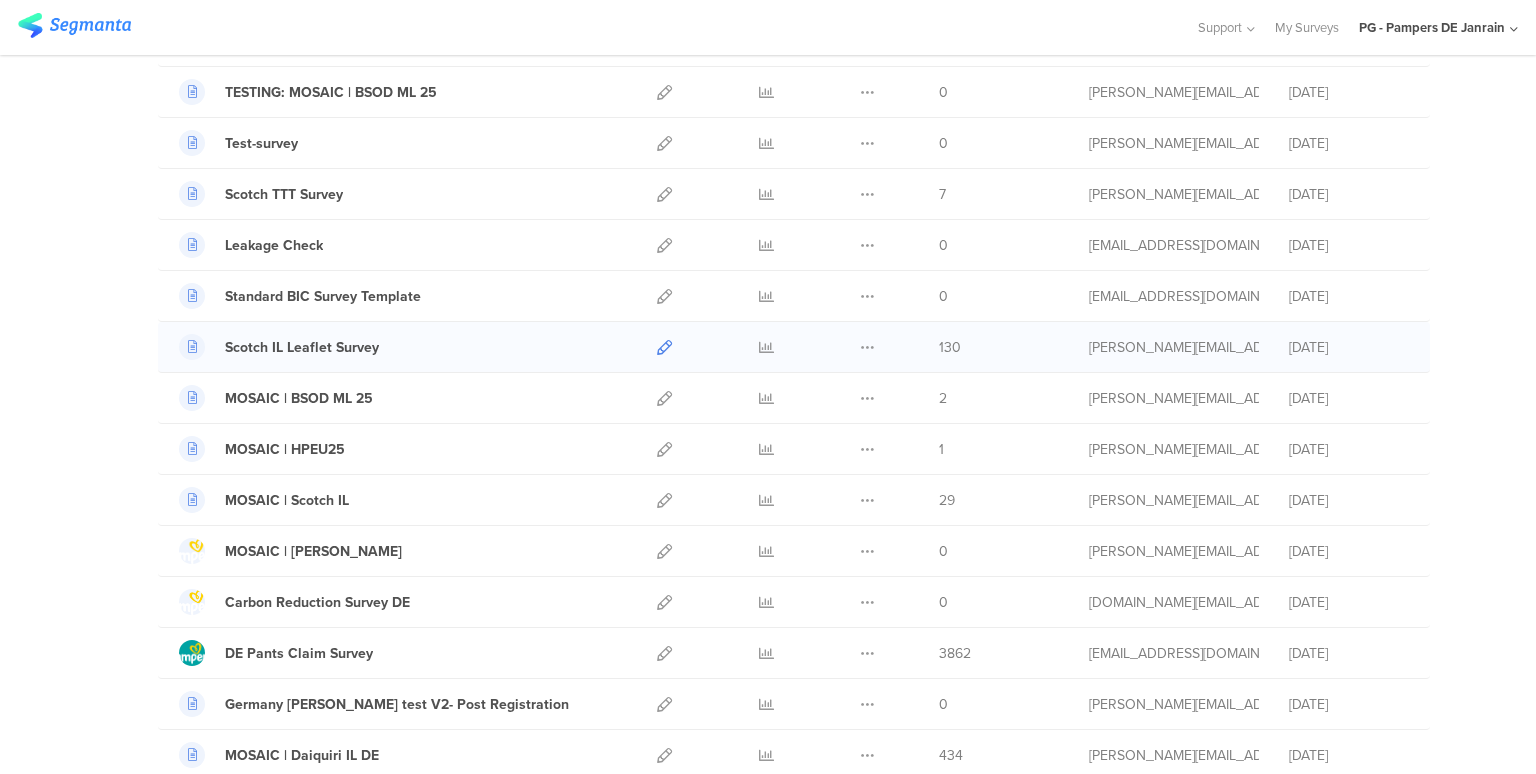 click at bounding box center [664, 347] 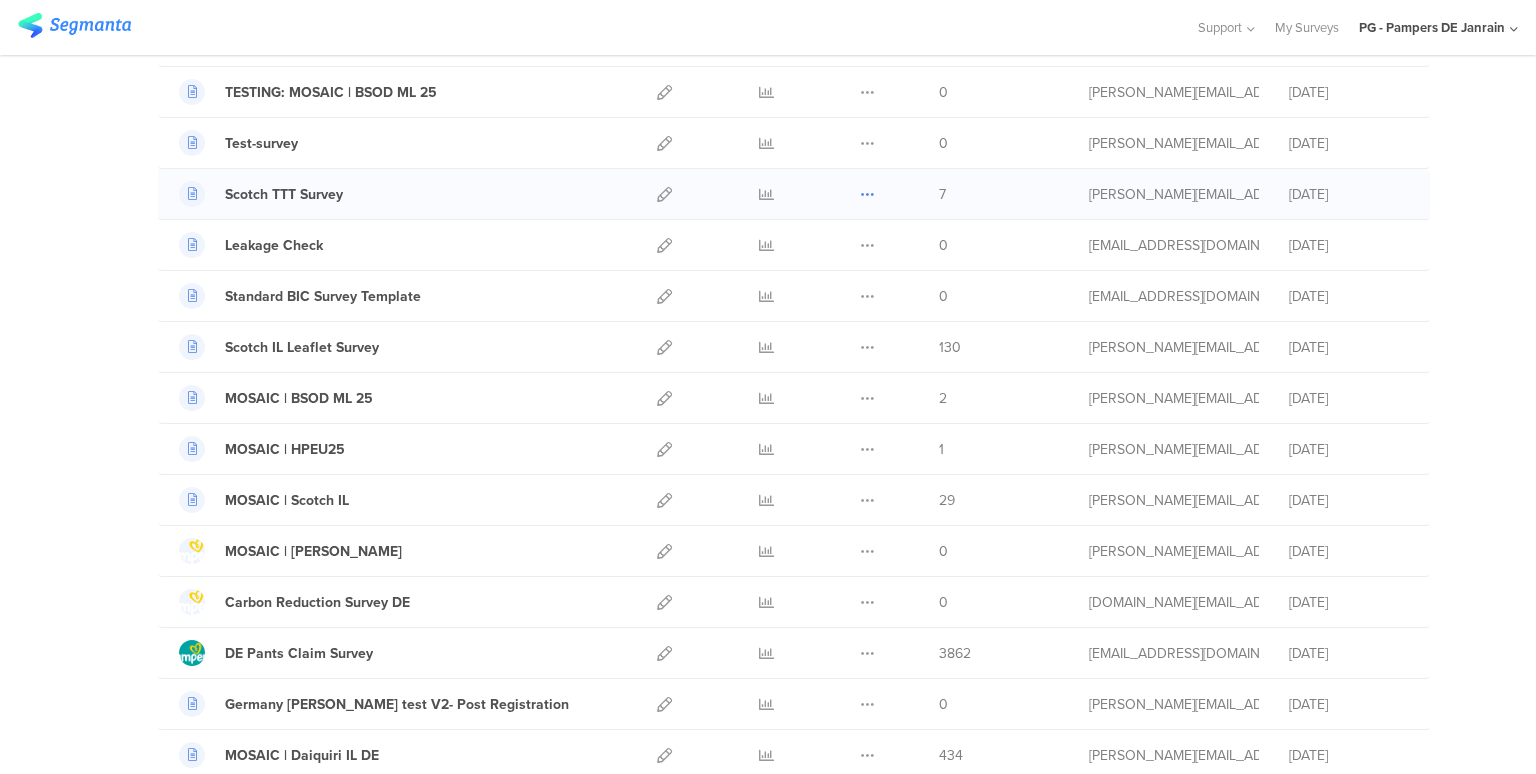 click at bounding box center (867, 194) 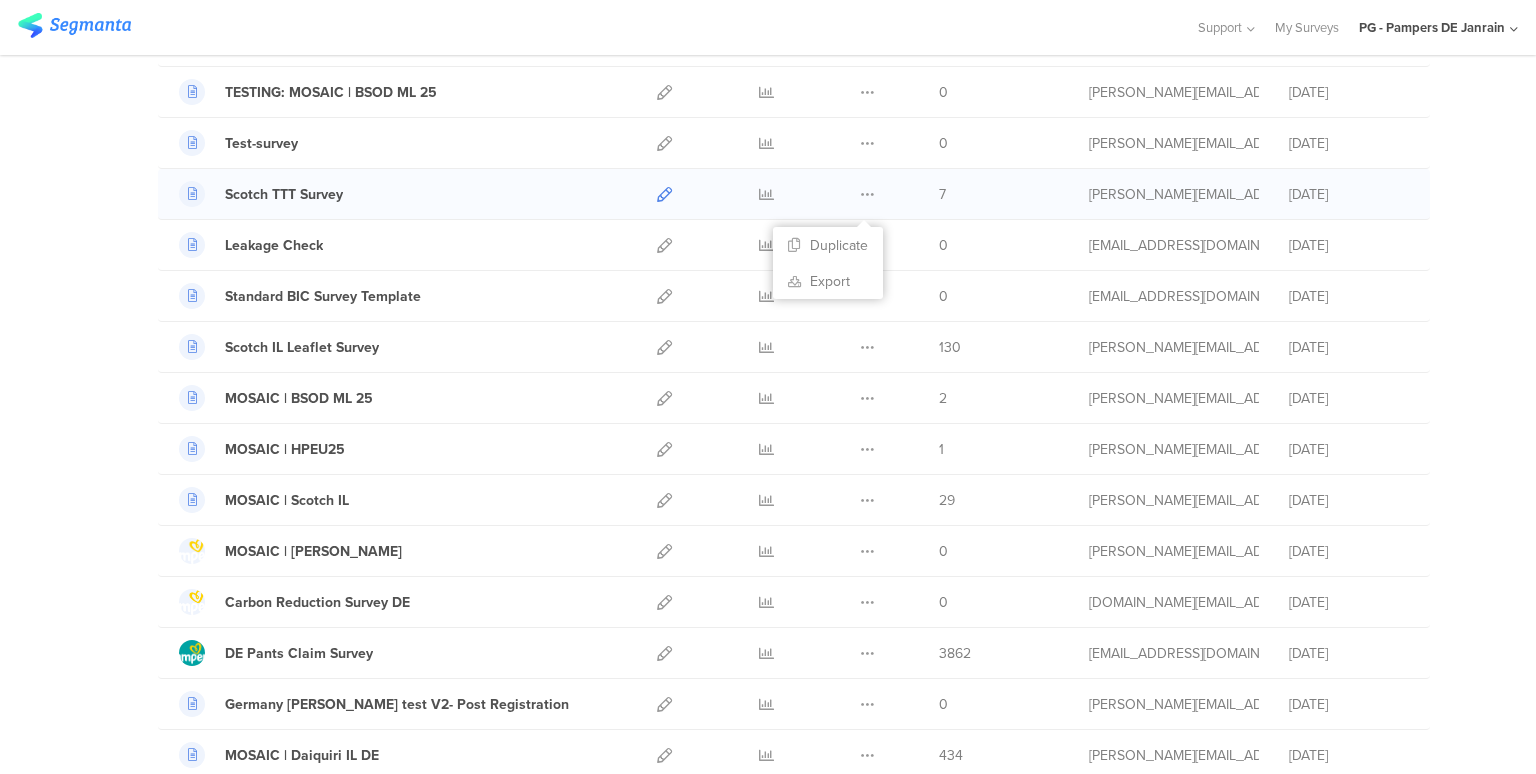 click at bounding box center [664, 194] 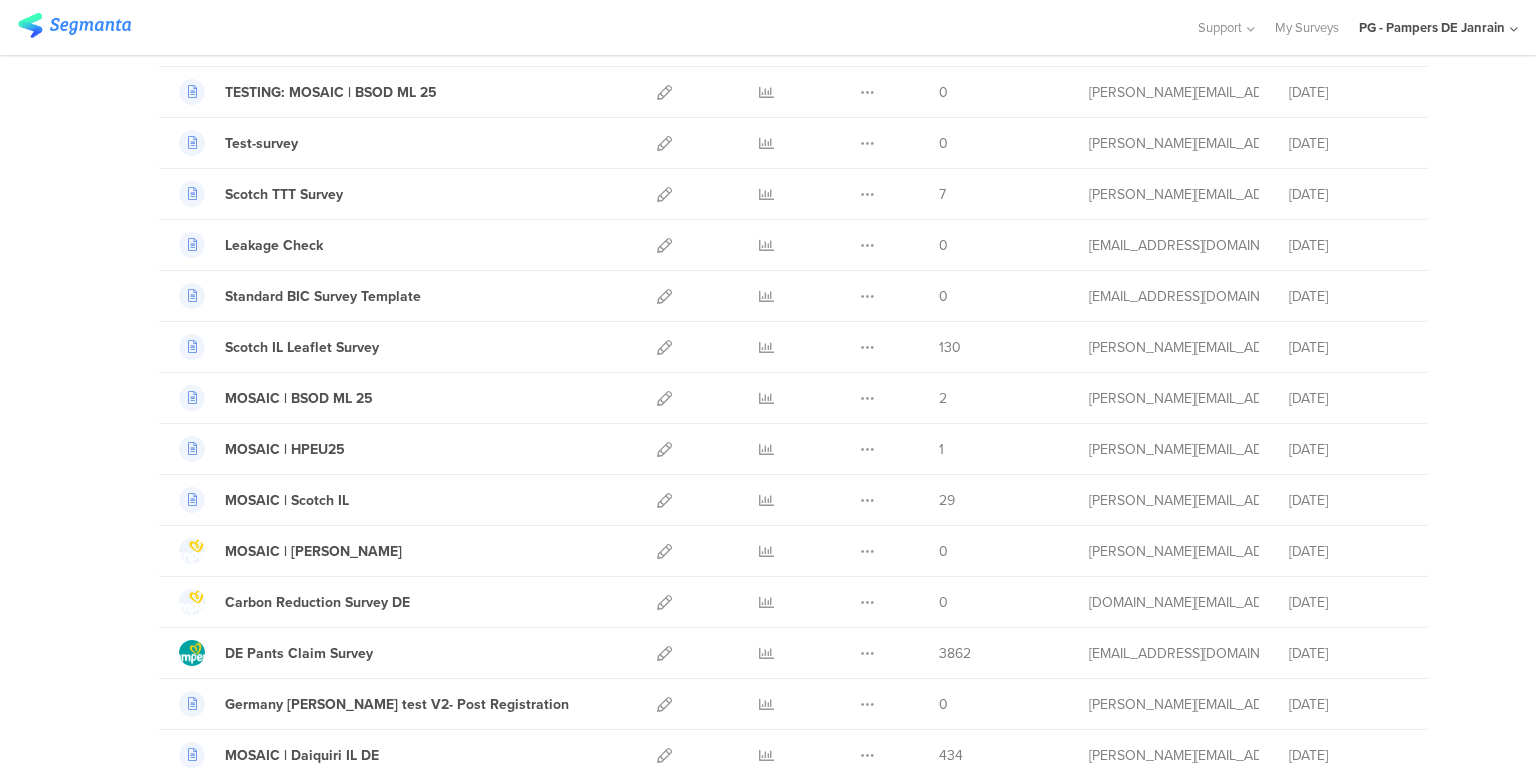 click on "PG - Pampers DE Janrain" 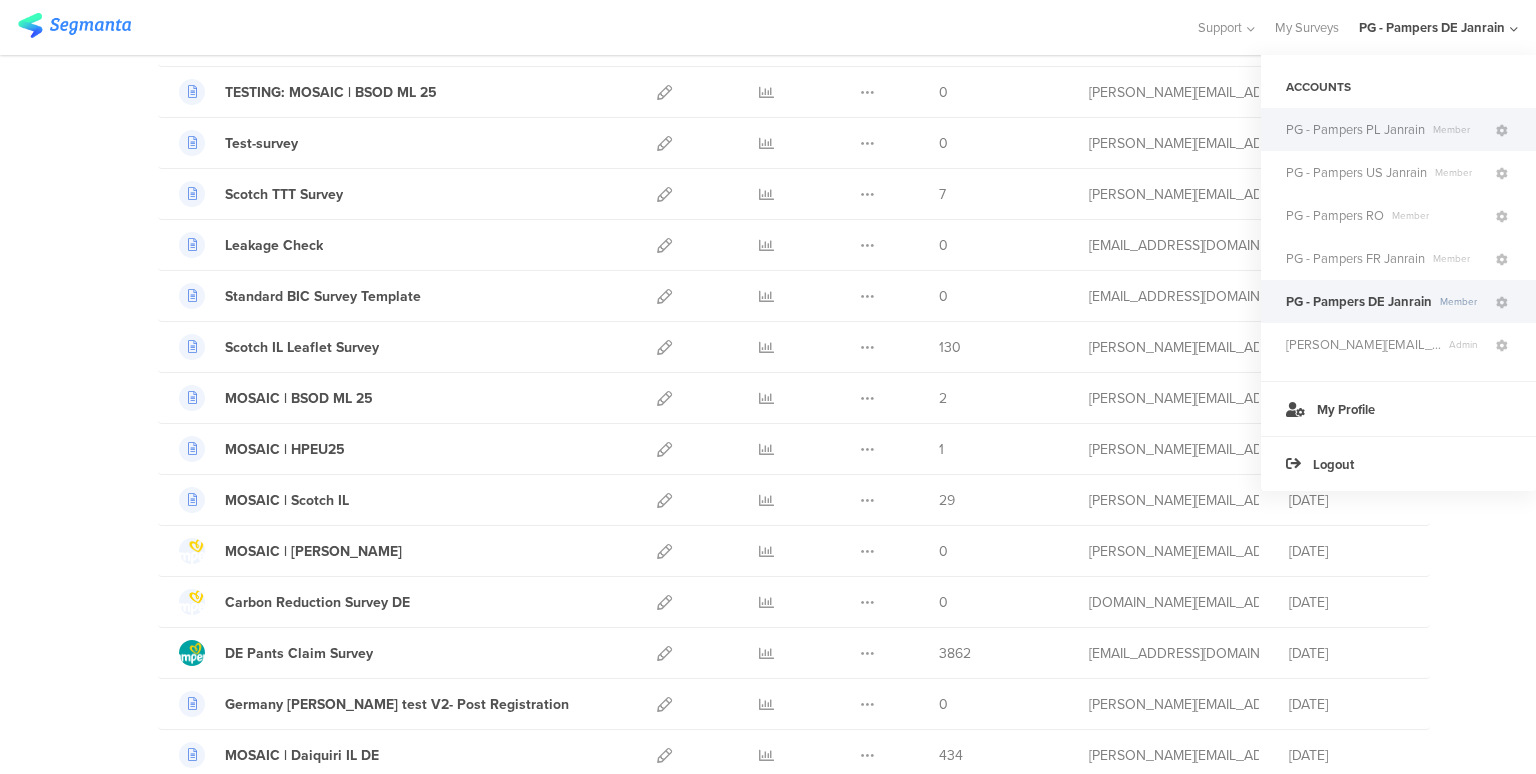 click on "PG - Pampers PL Janrain" 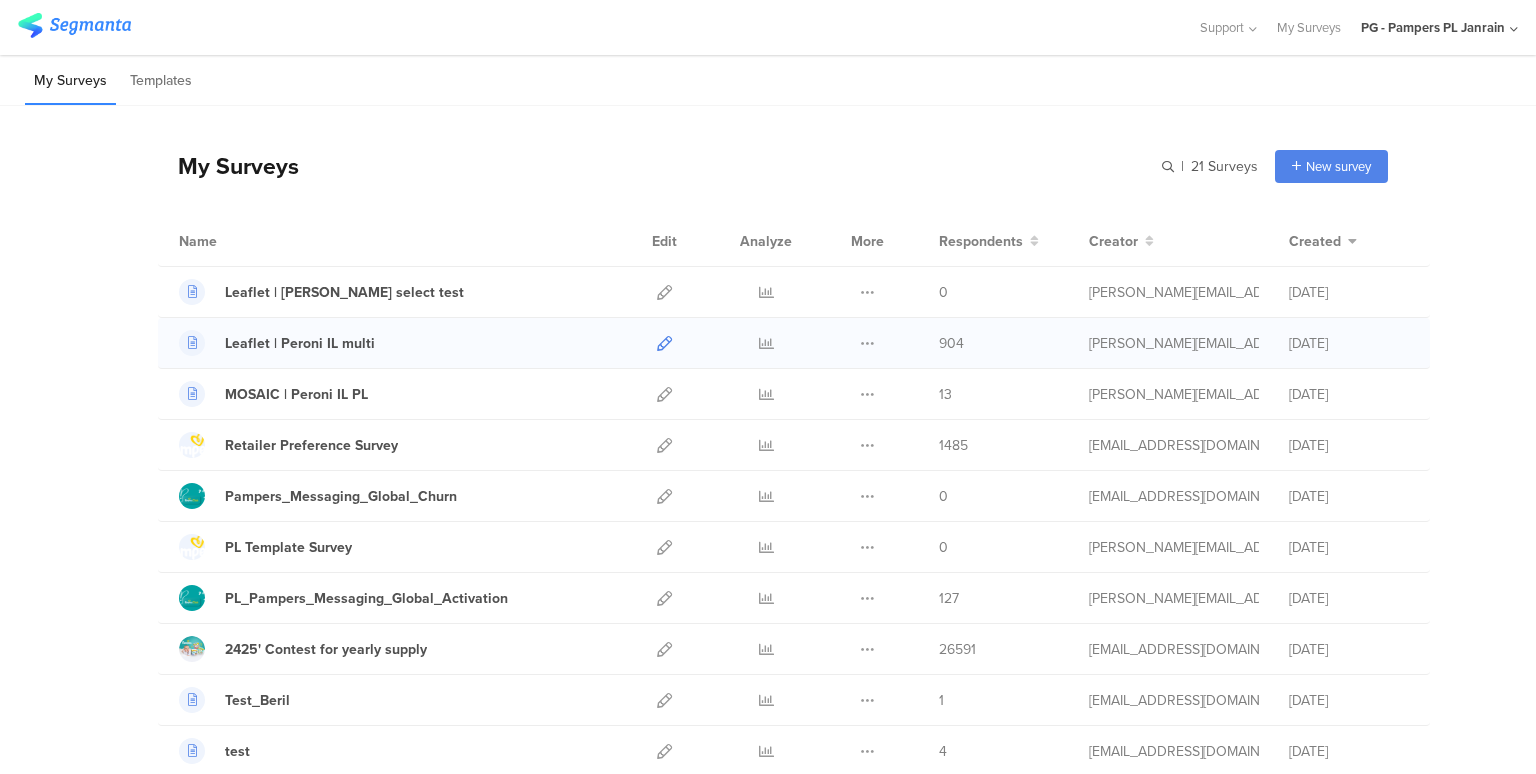 click at bounding box center [664, 343] 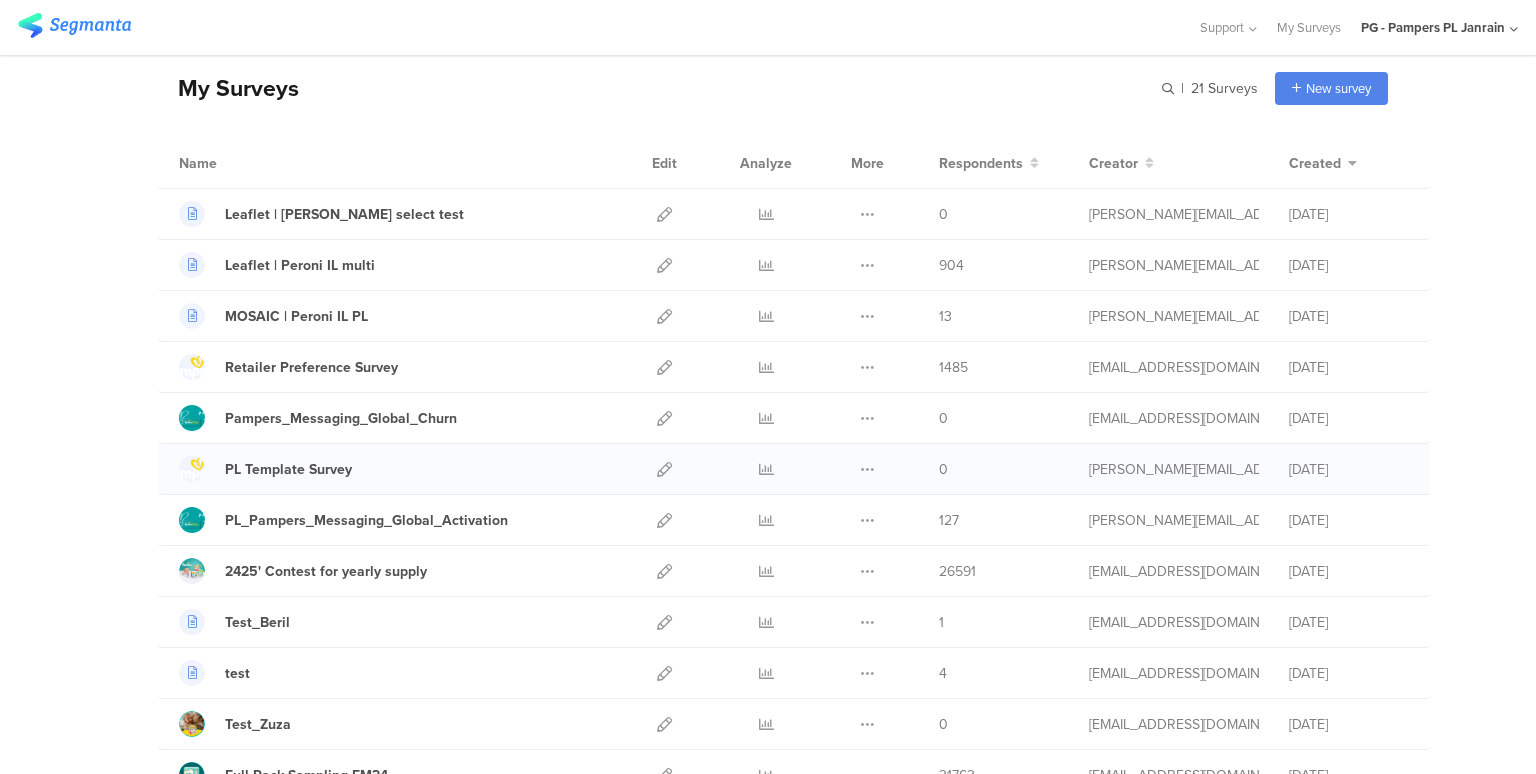 scroll, scrollTop: 200, scrollLeft: 0, axis: vertical 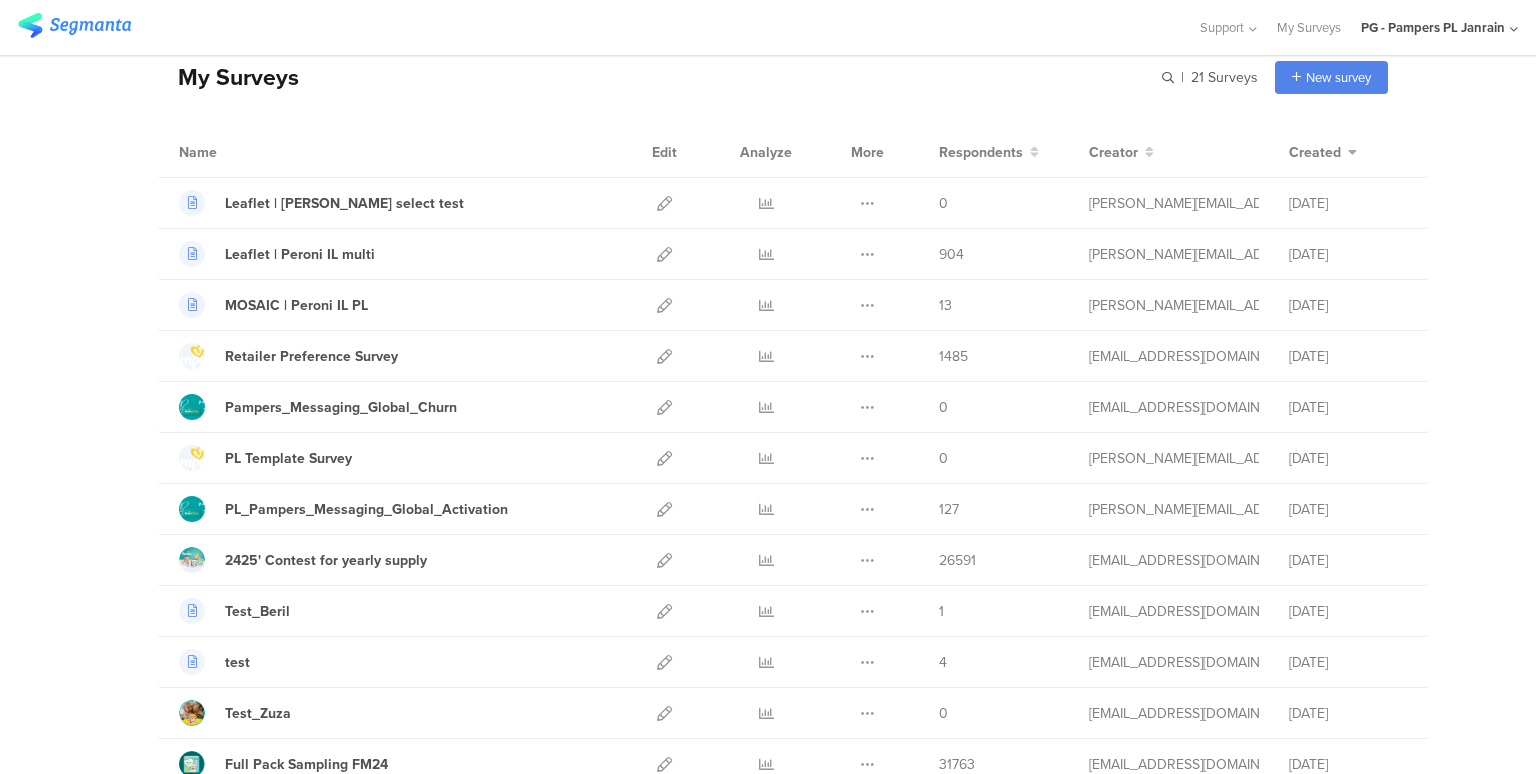 click on "PG - Pampers PL Janrain" 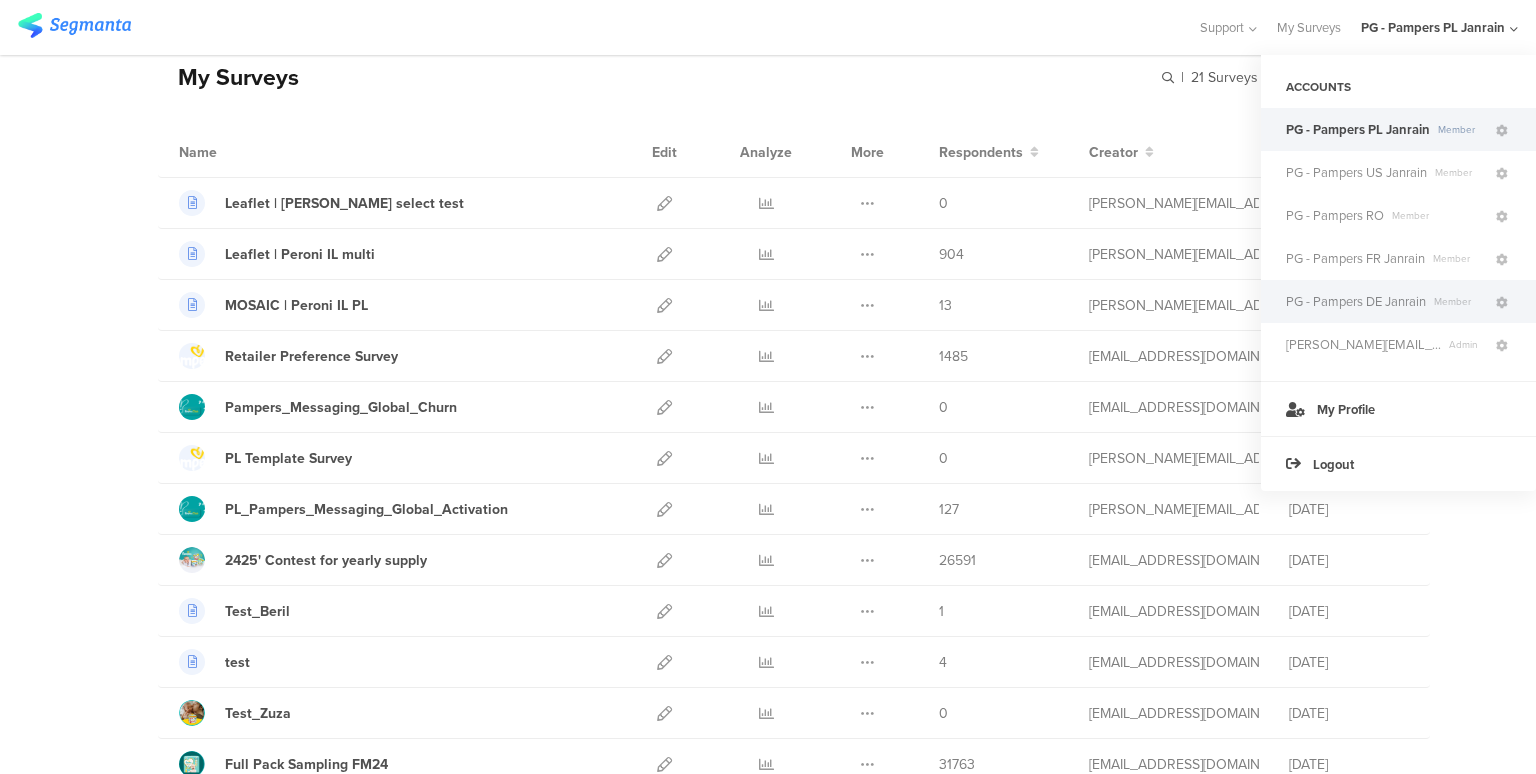 click on "PG - Pampers DE Janrain" 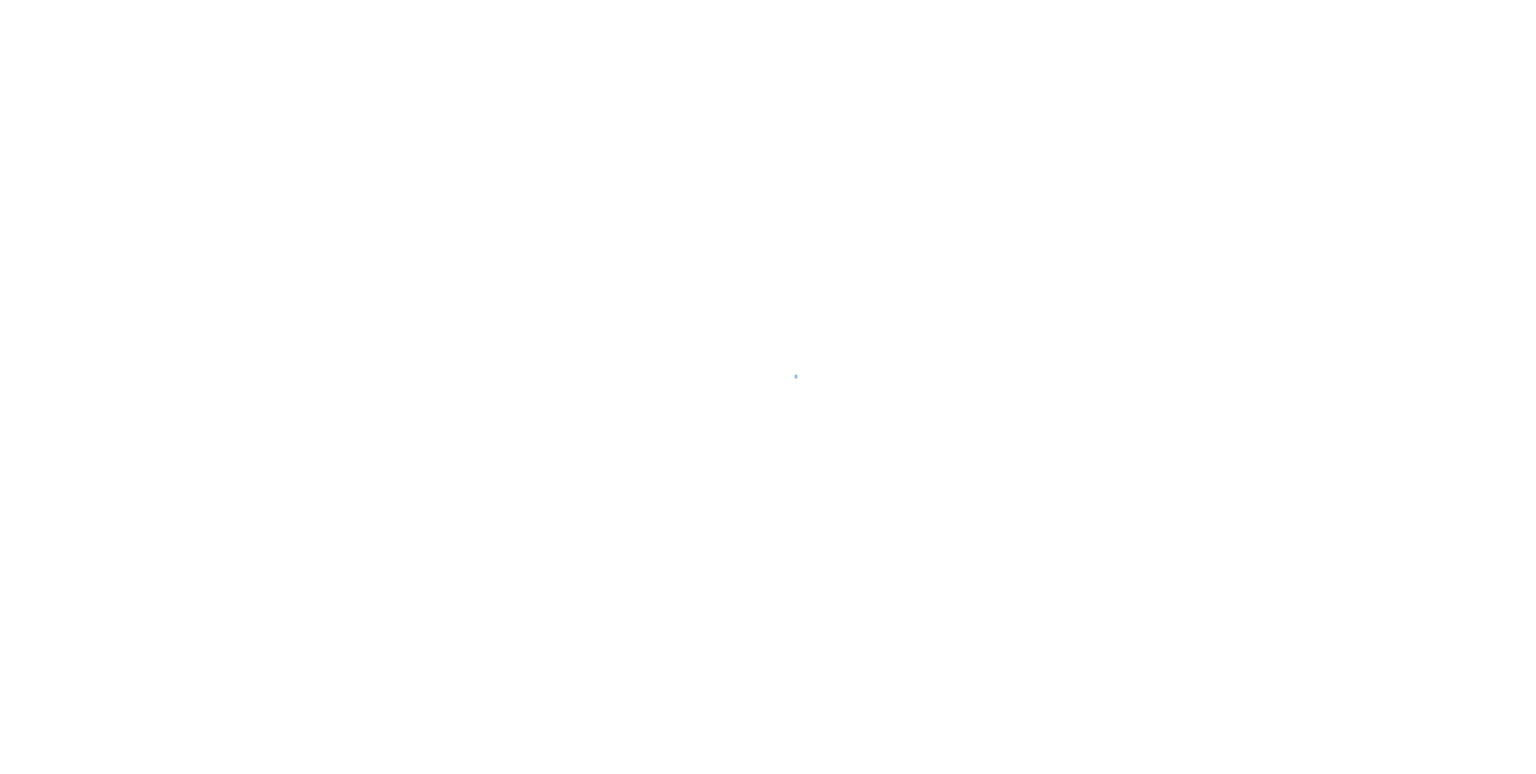 scroll, scrollTop: 0, scrollLeft: 0, axis: both 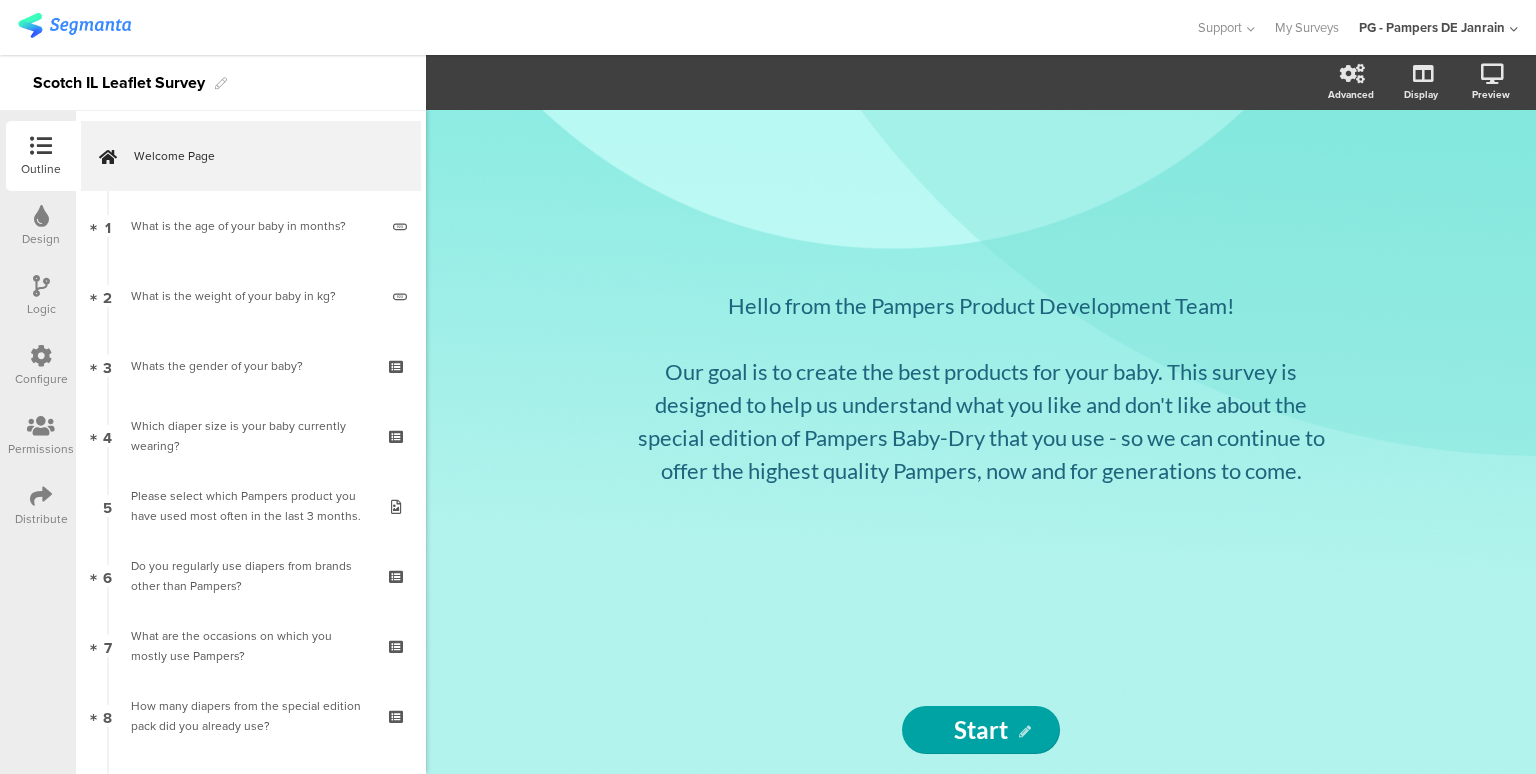 click at bounding box center (41, 356) 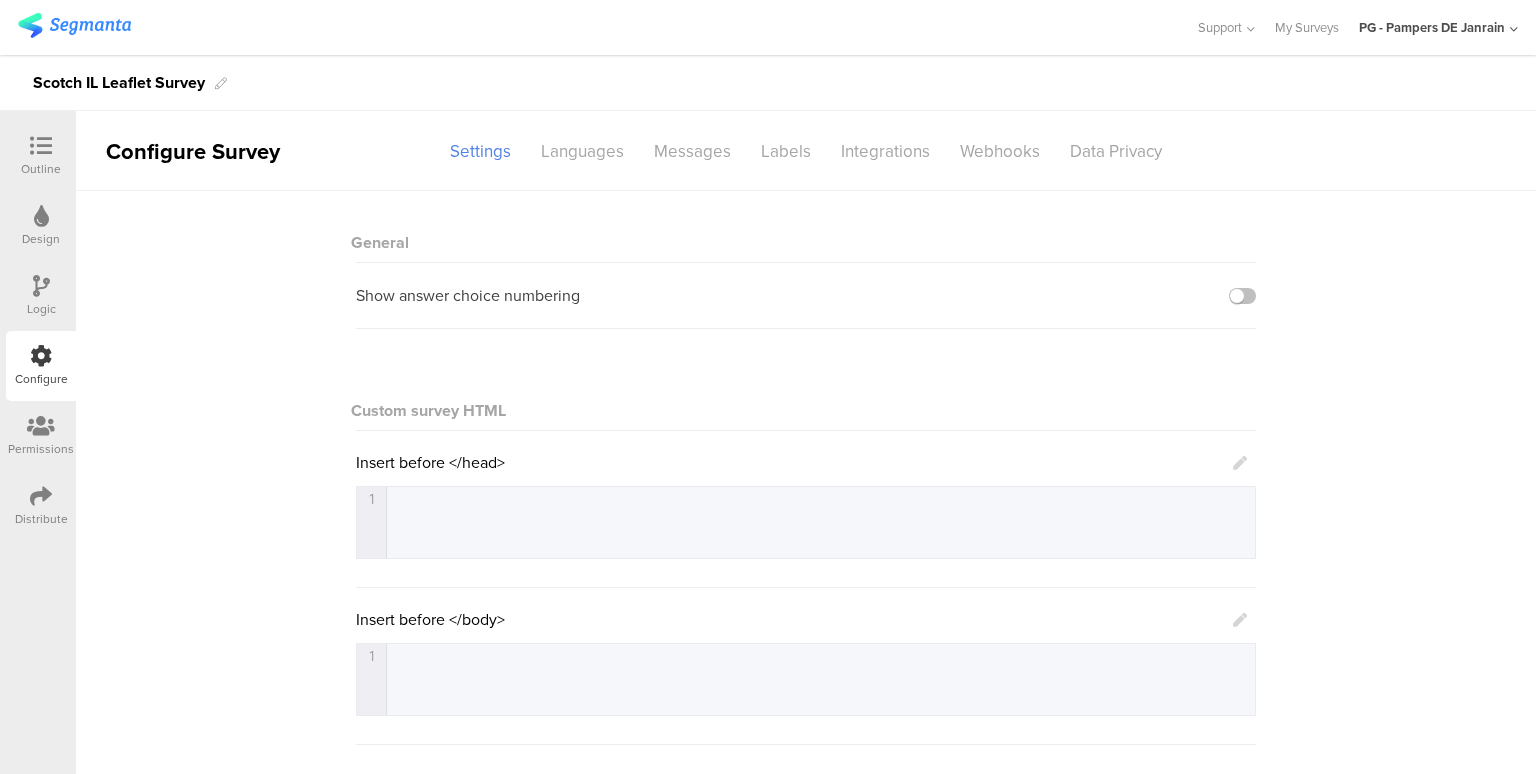 scroll, scrollTop: 0, scrollLeft: 0, axis: both 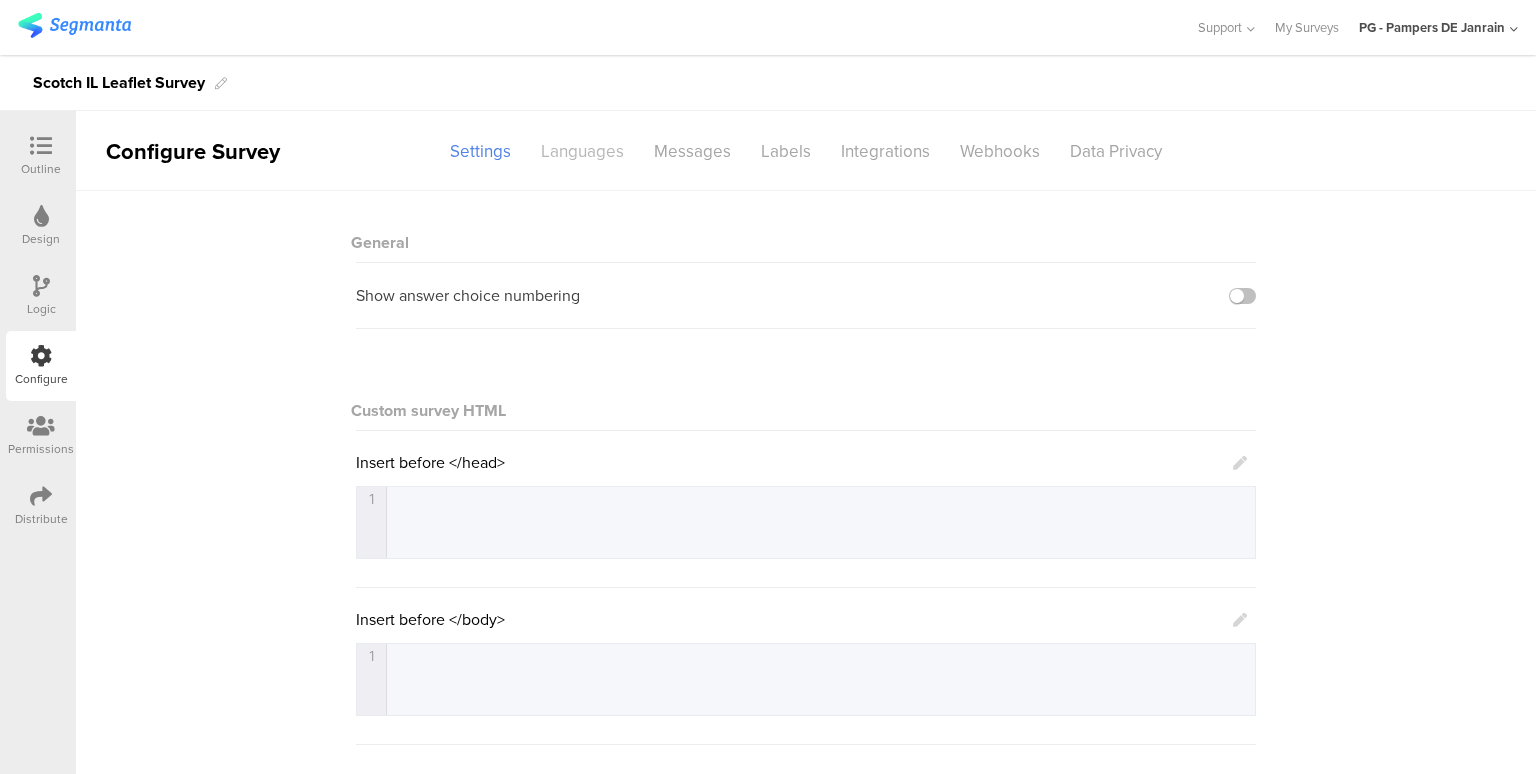 click on "Languages" at bounding box center [582, 151] 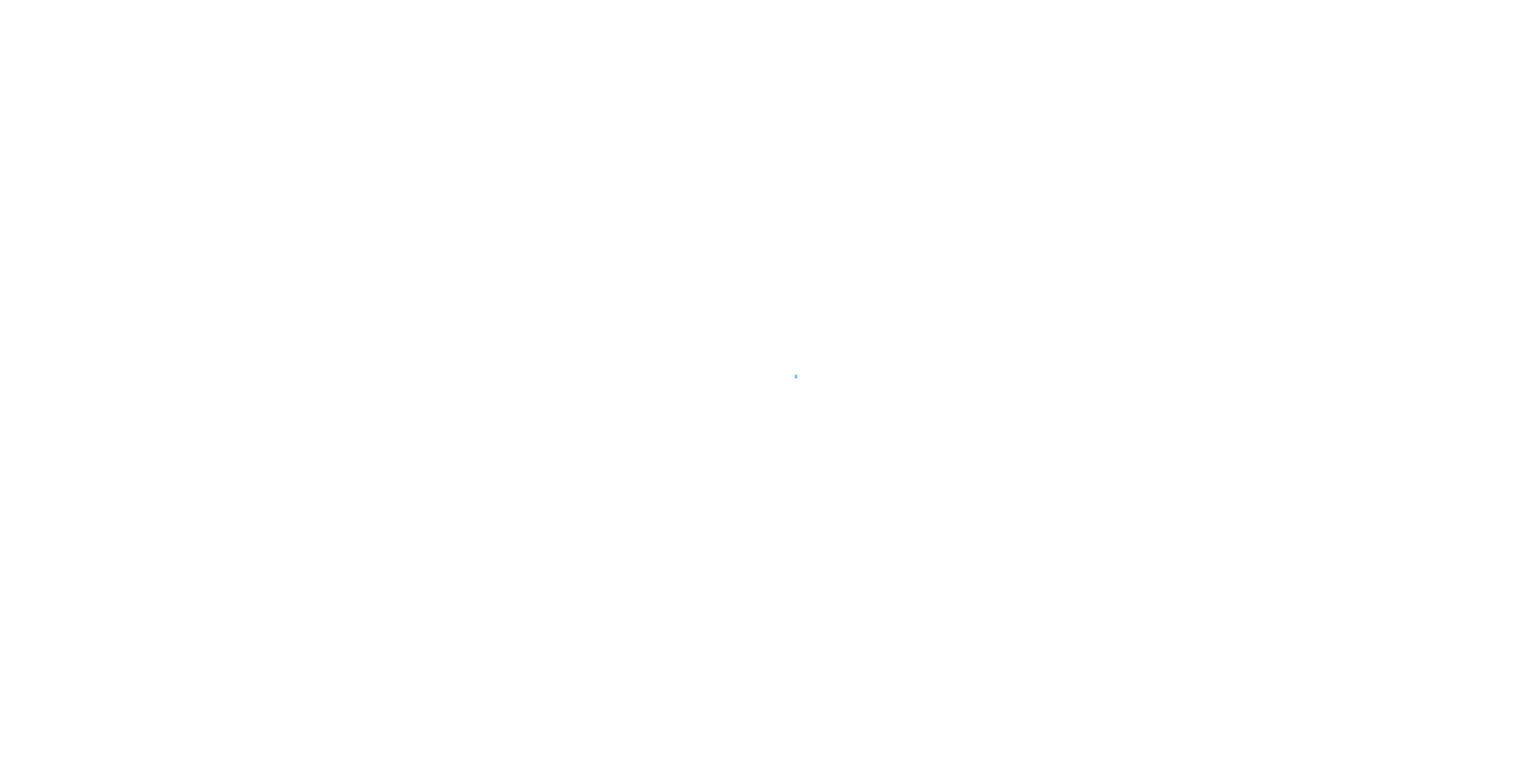 scroll, scrollTop: 0, scrollLeft: 0, axis: both 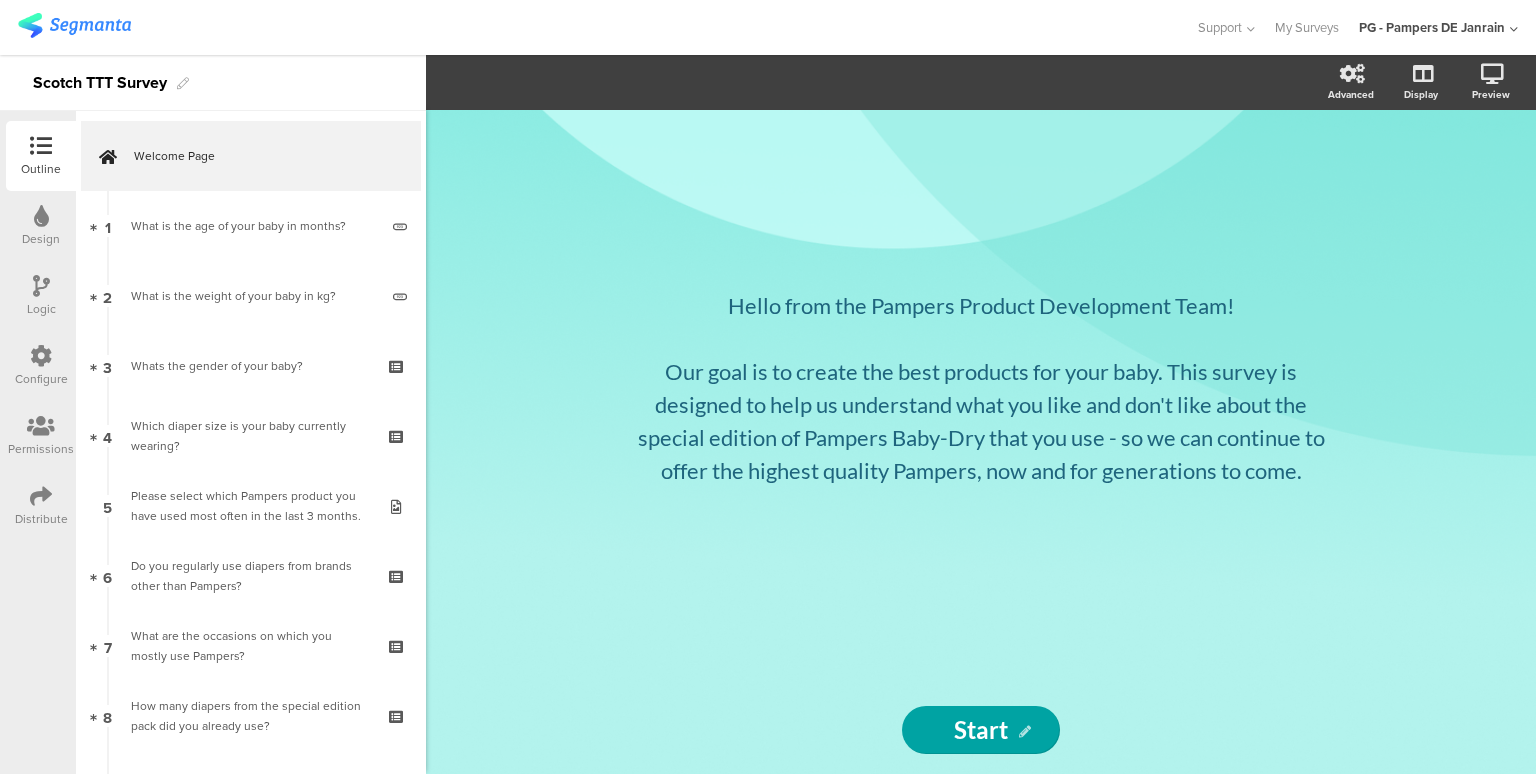 click on "Configure" at bounding box center (41, 379) 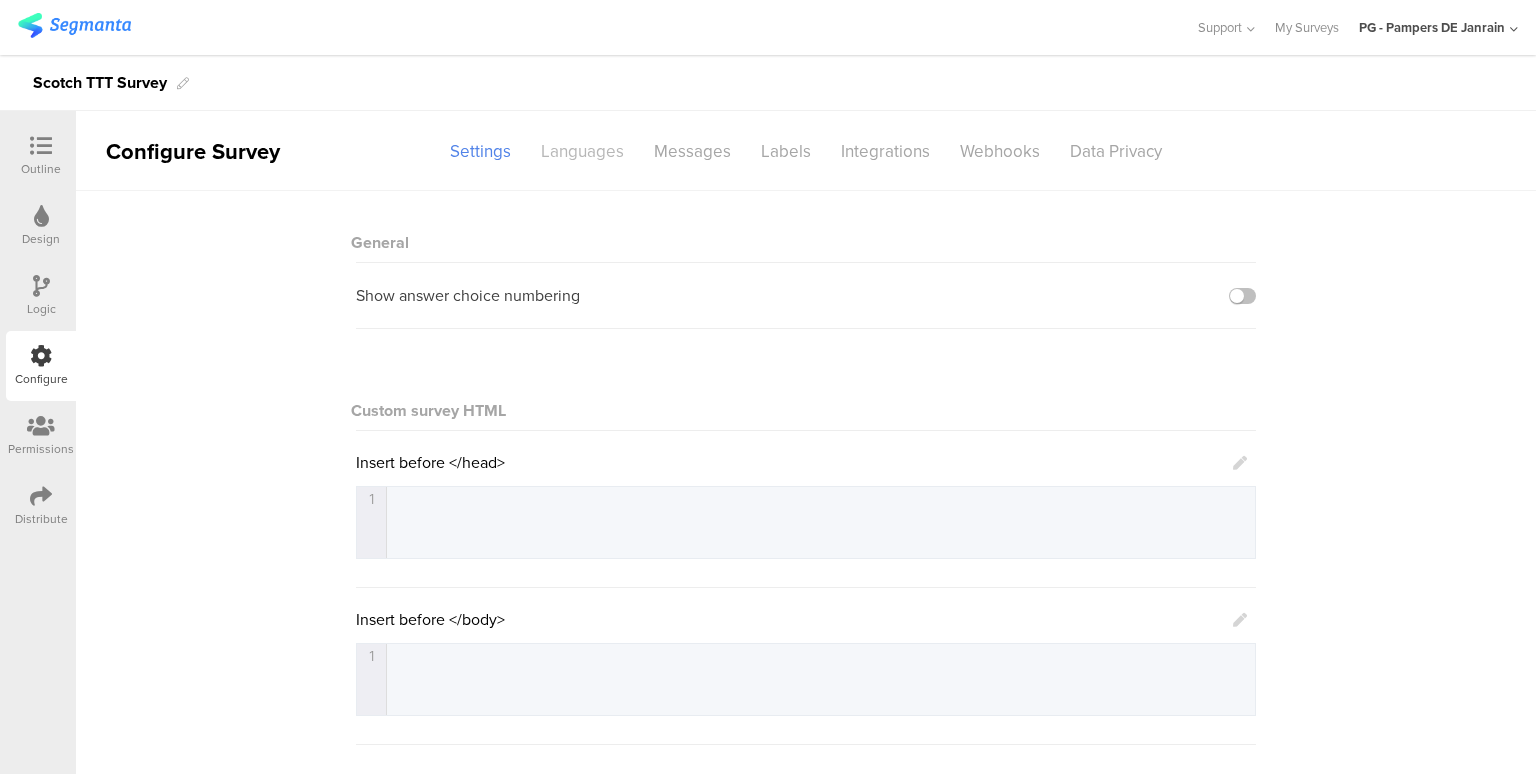 click on "Languages" at bounding box center (582, 151) 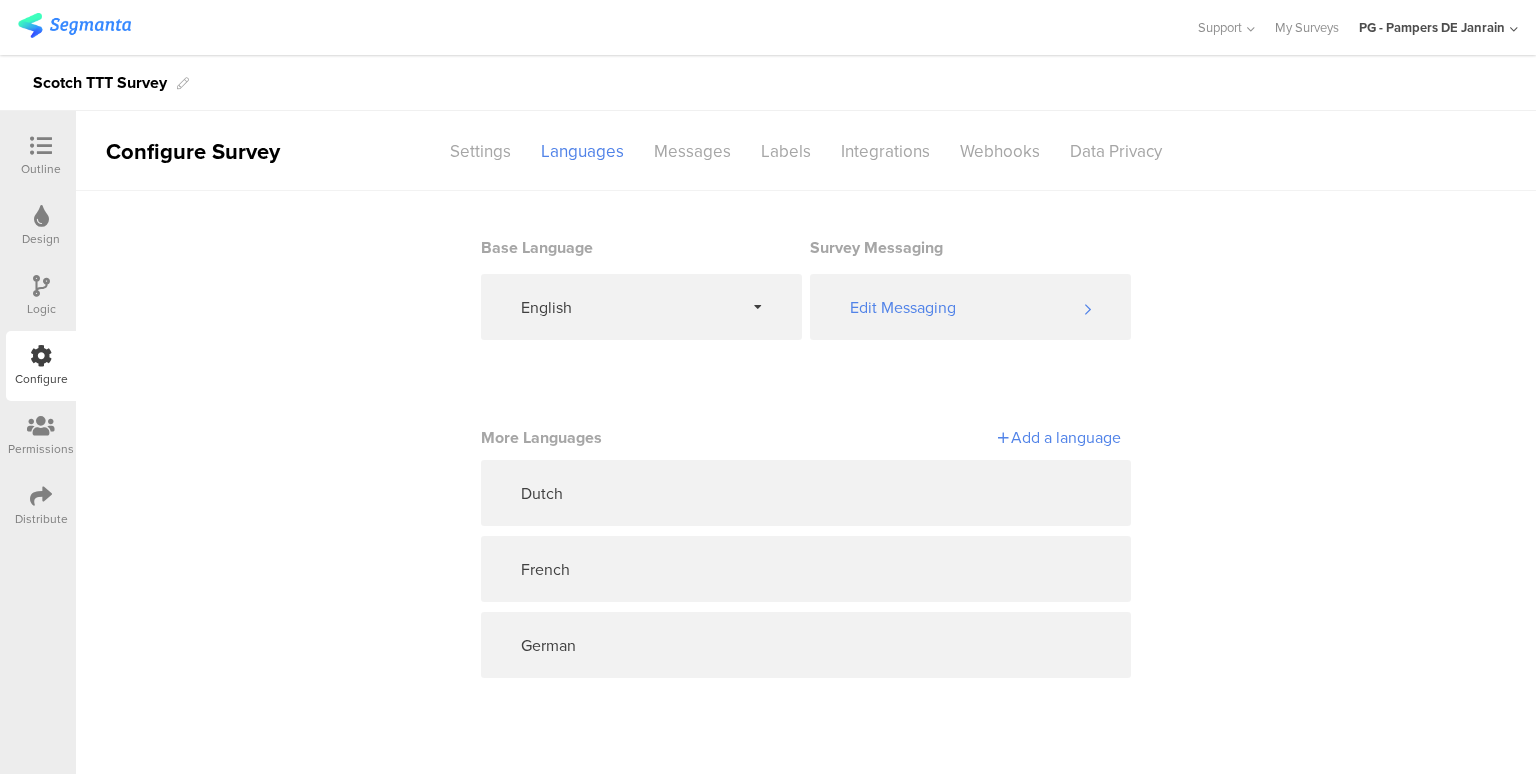 click on "Outline" at bounding box center (41, 169) 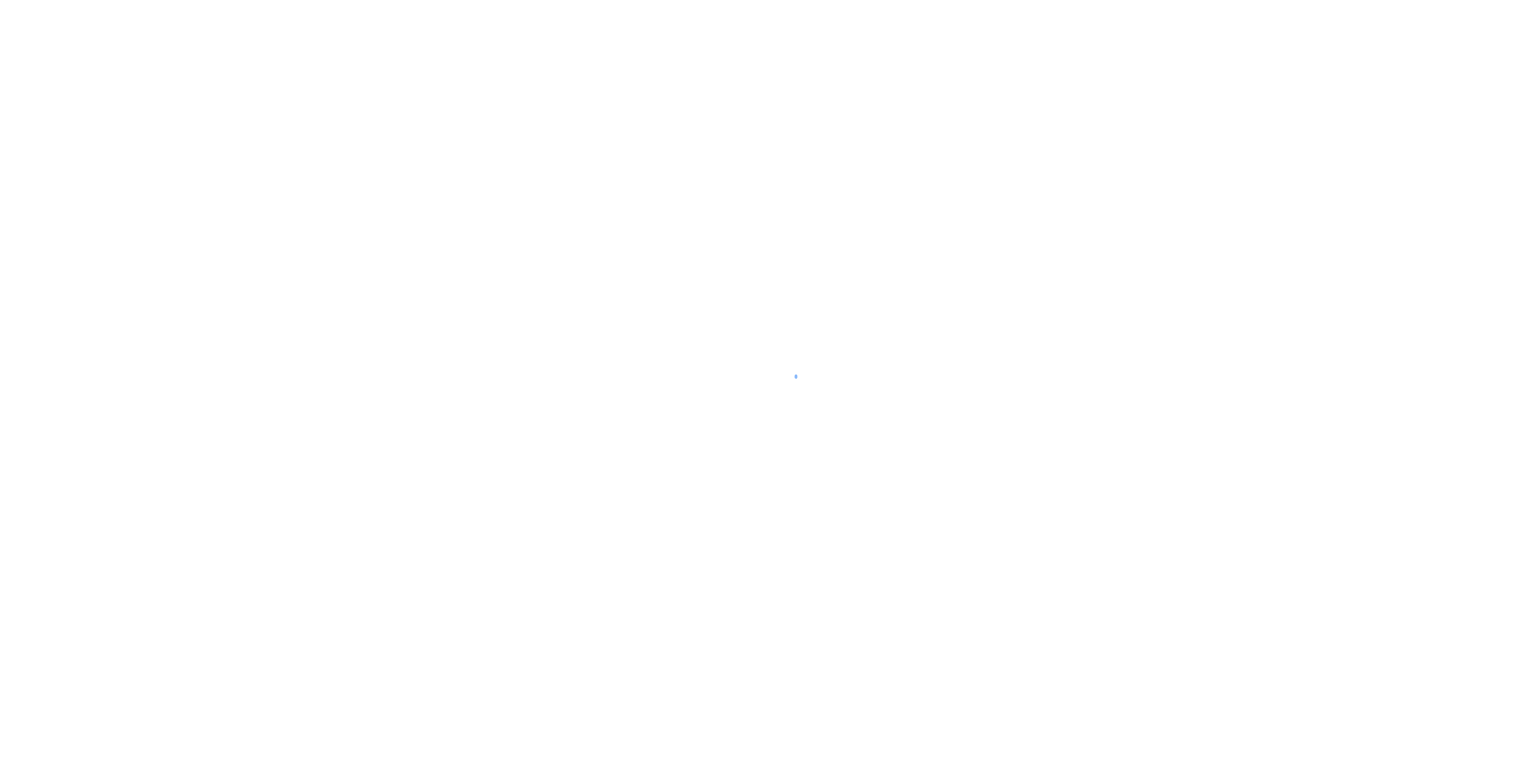 scroll, scrollTop: 0, scrollLeft: 0, axis: both 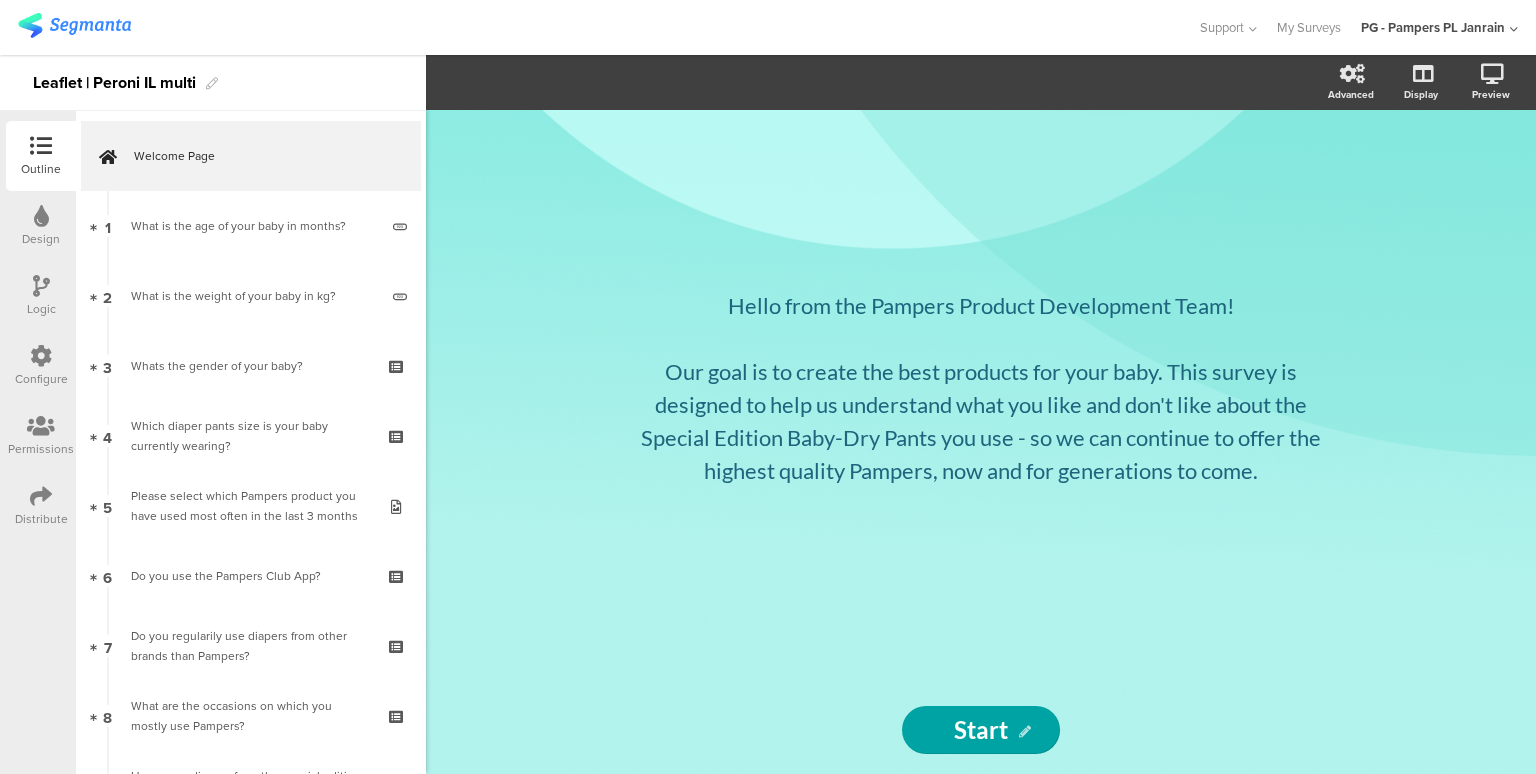 click on "Configure" at bounding box center [41, 379] 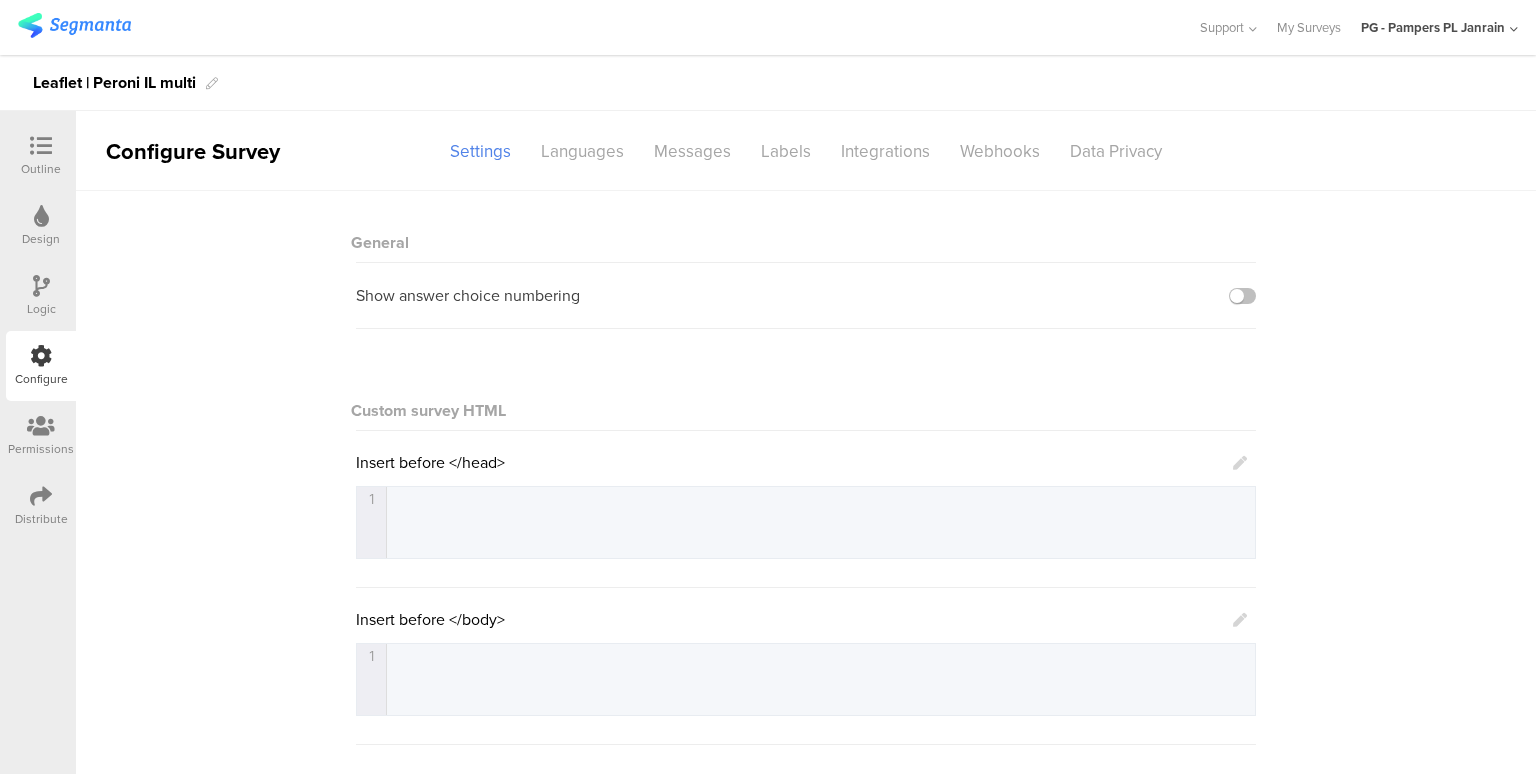 click on "Outline" at bounding box center [41, 169] 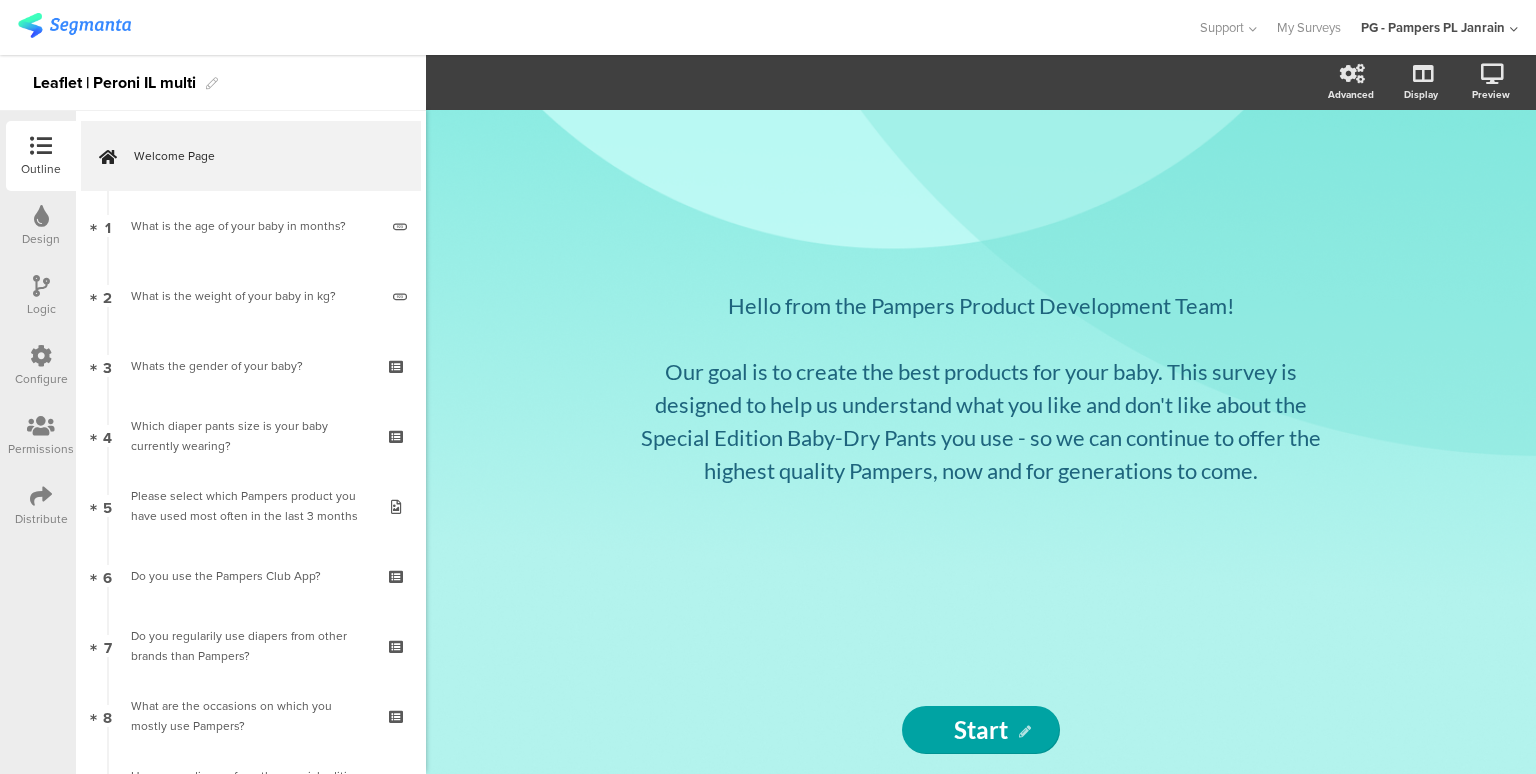 click at bounding box center (41, 356) 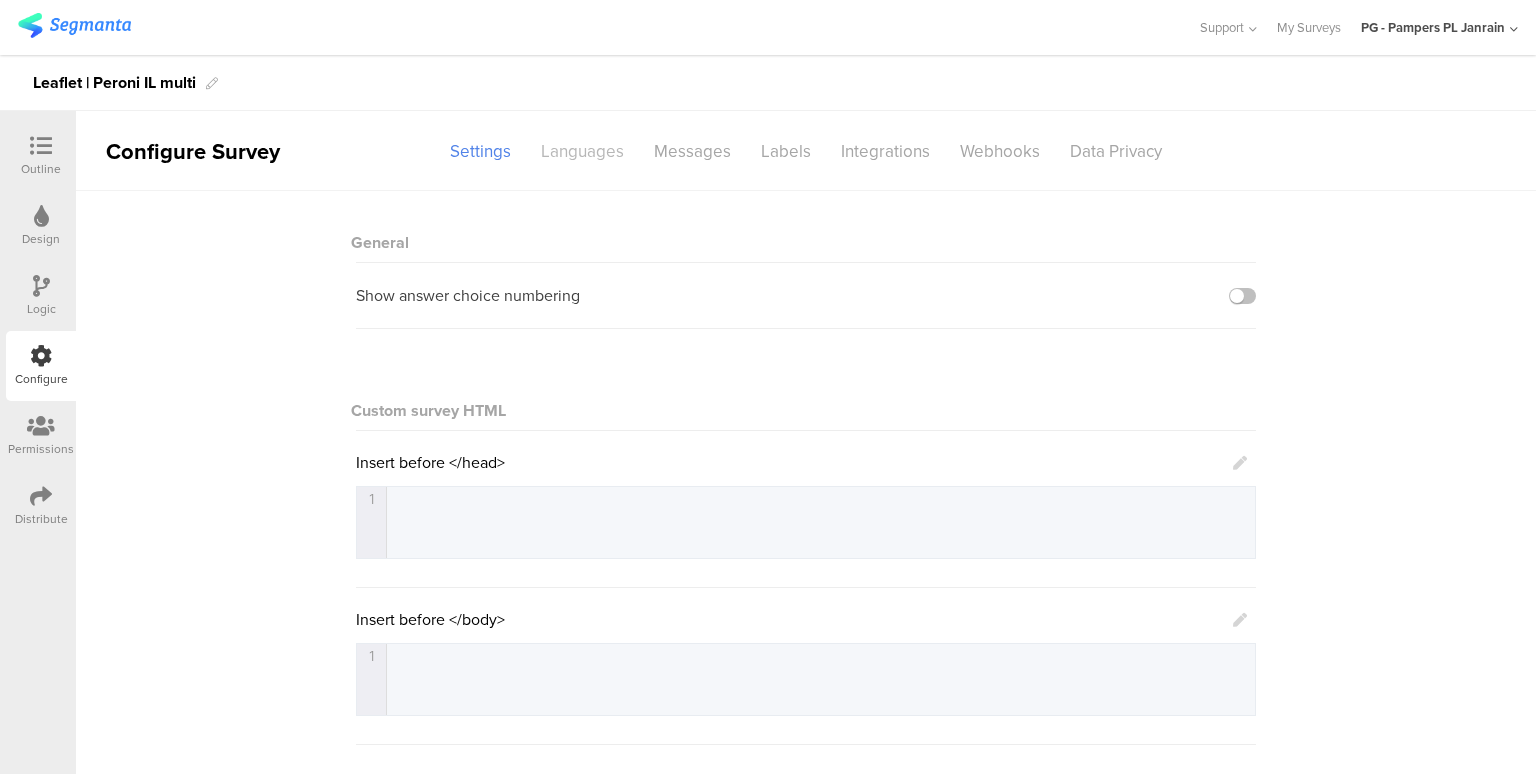 click on "Languages" at bounding box center [582, 151] 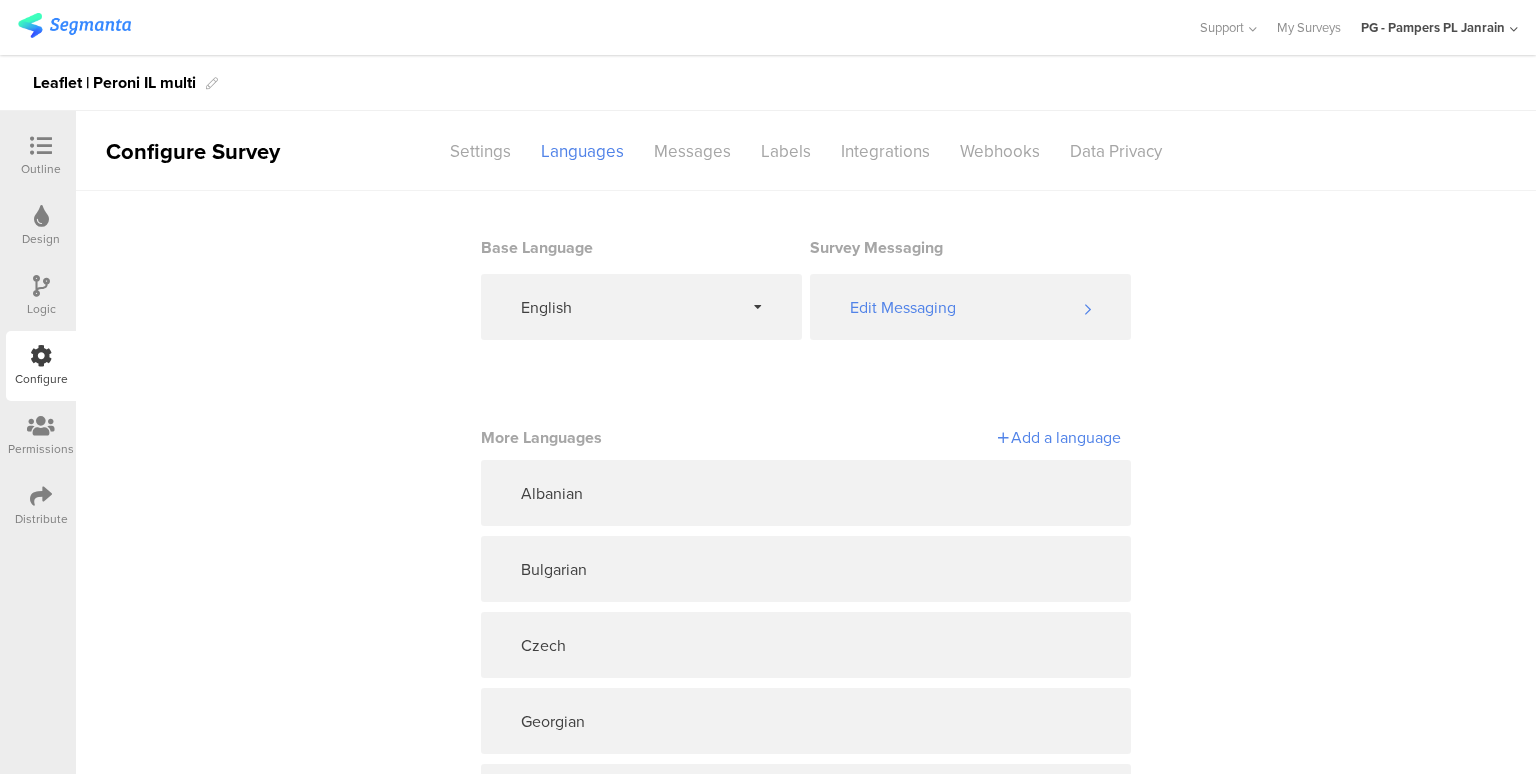 scroll, scrollTop: 0, scrollLeft: 0, axis: both 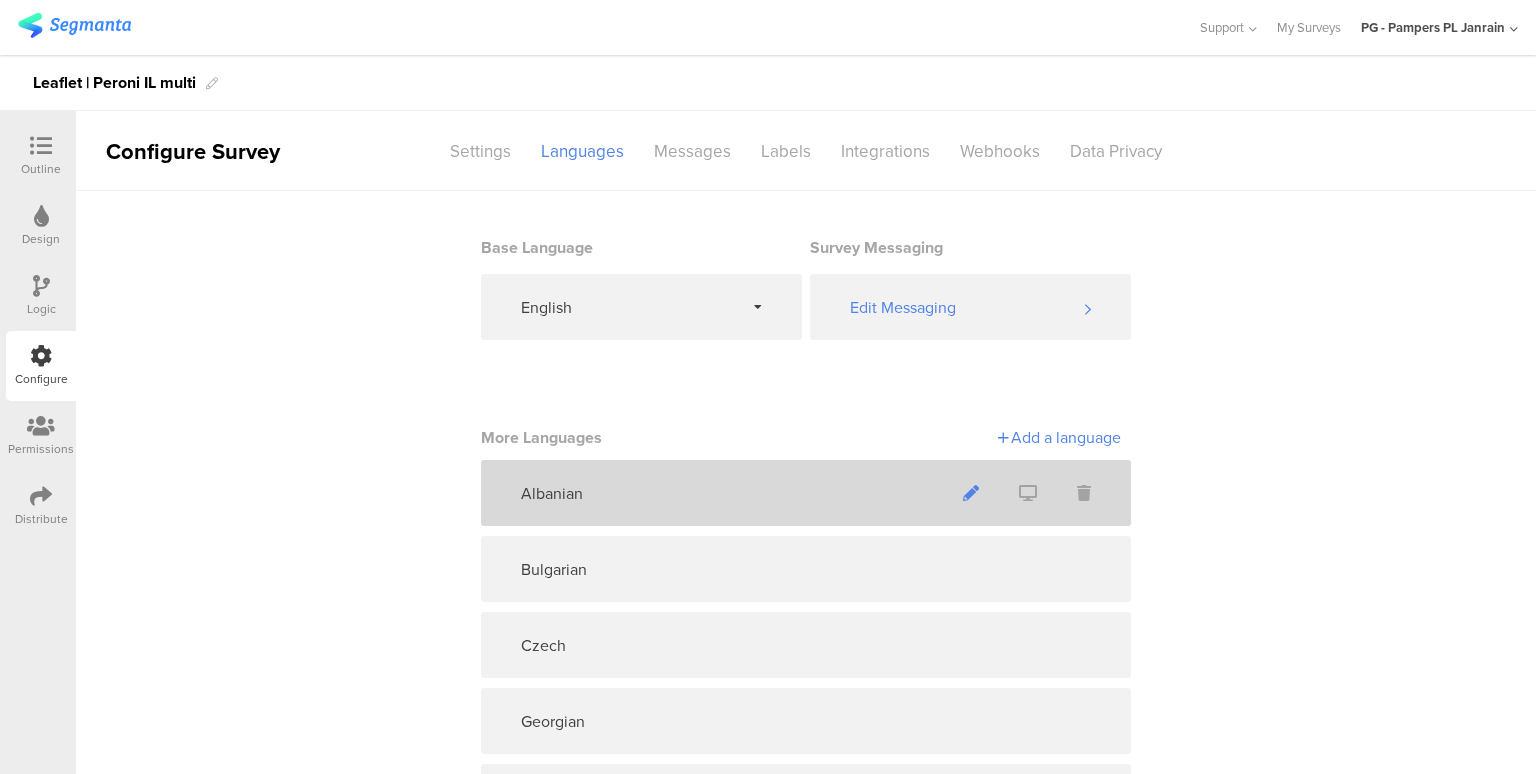 click at bounding box center (971, 493) 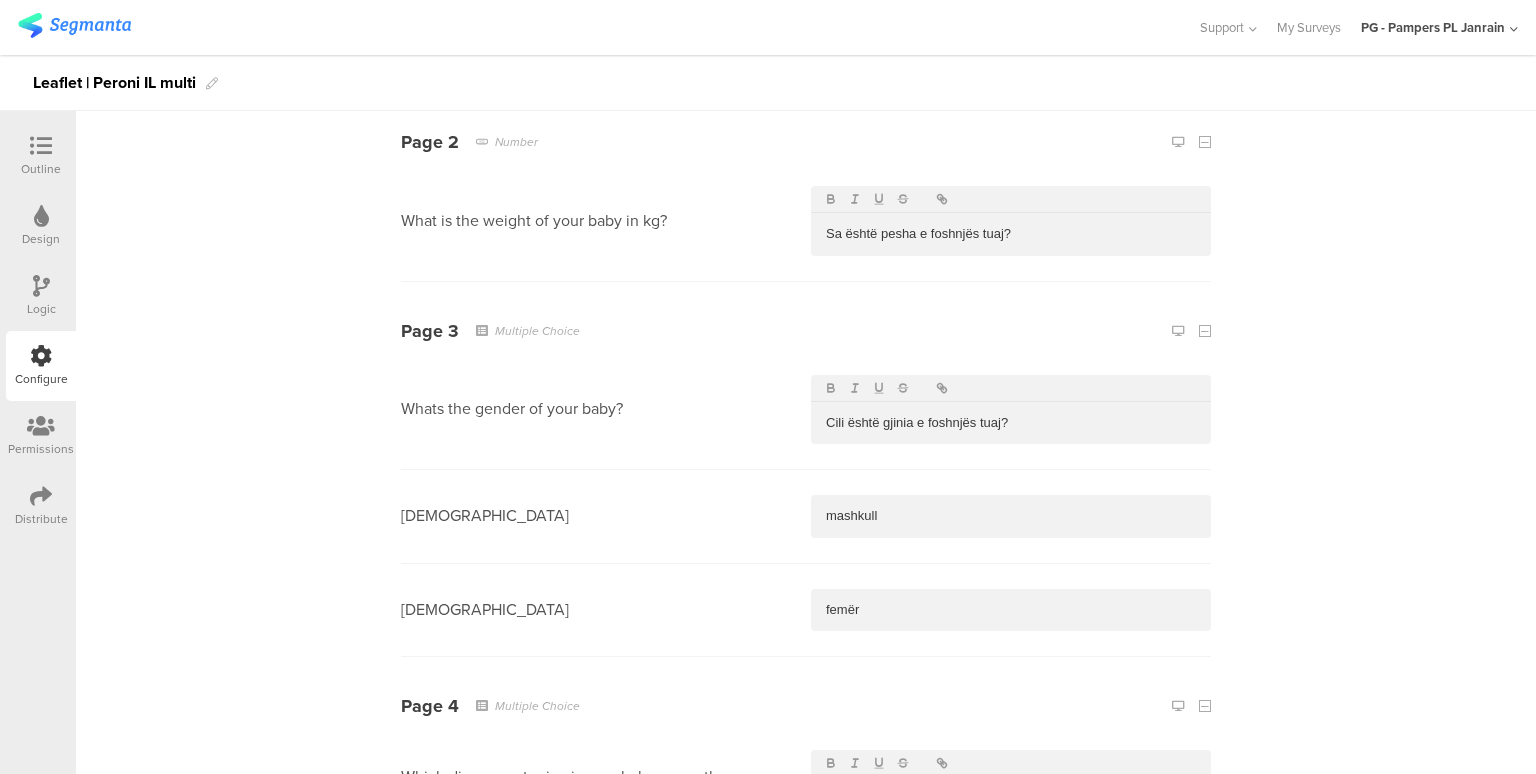 scroll, scrollTop: 0, scrollLeft: 0, axis: both 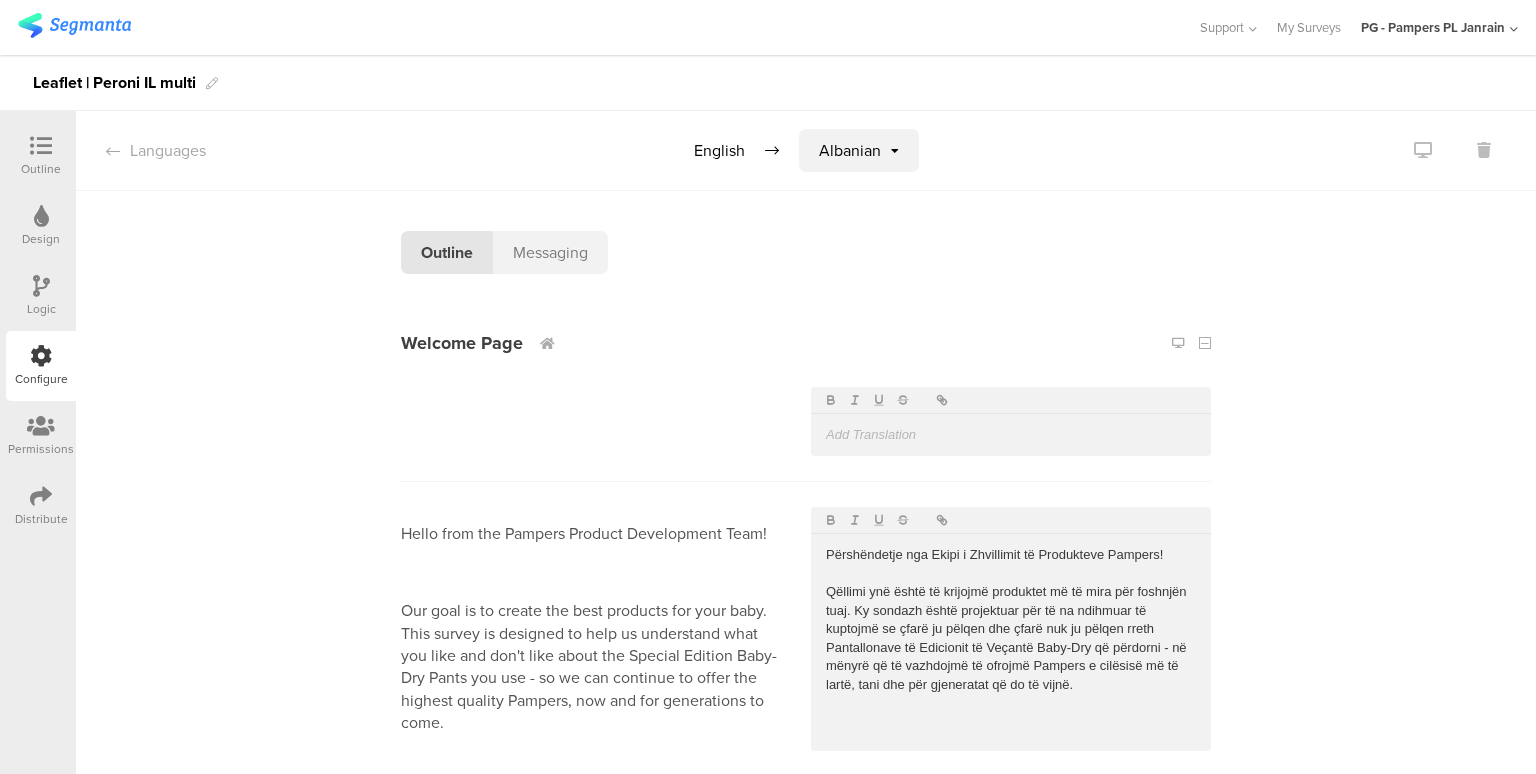 click on "Logic" at bounding box center (41, 296) 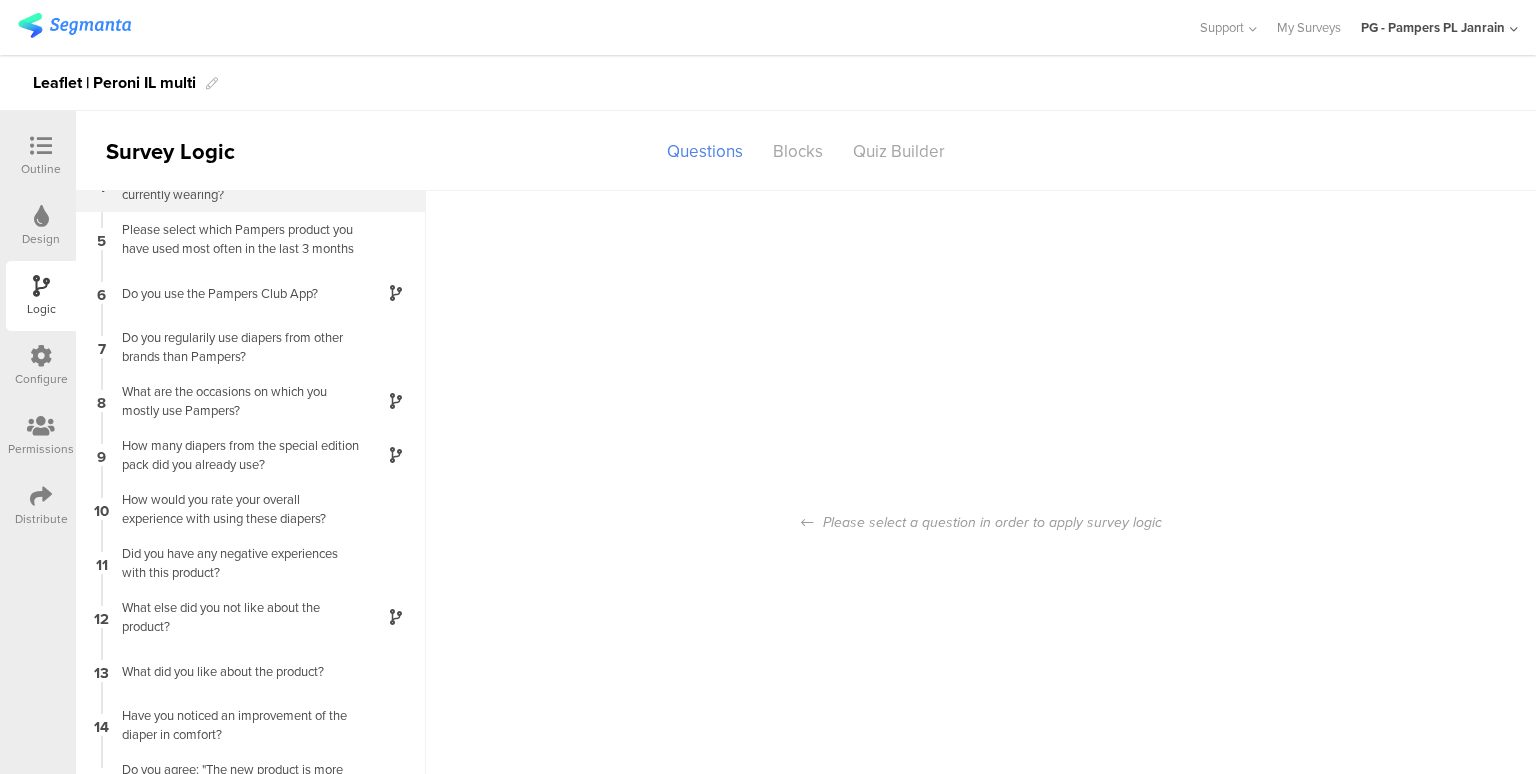 scroll, scrollTop: 100, scrollLeft: 0, axis: vertical 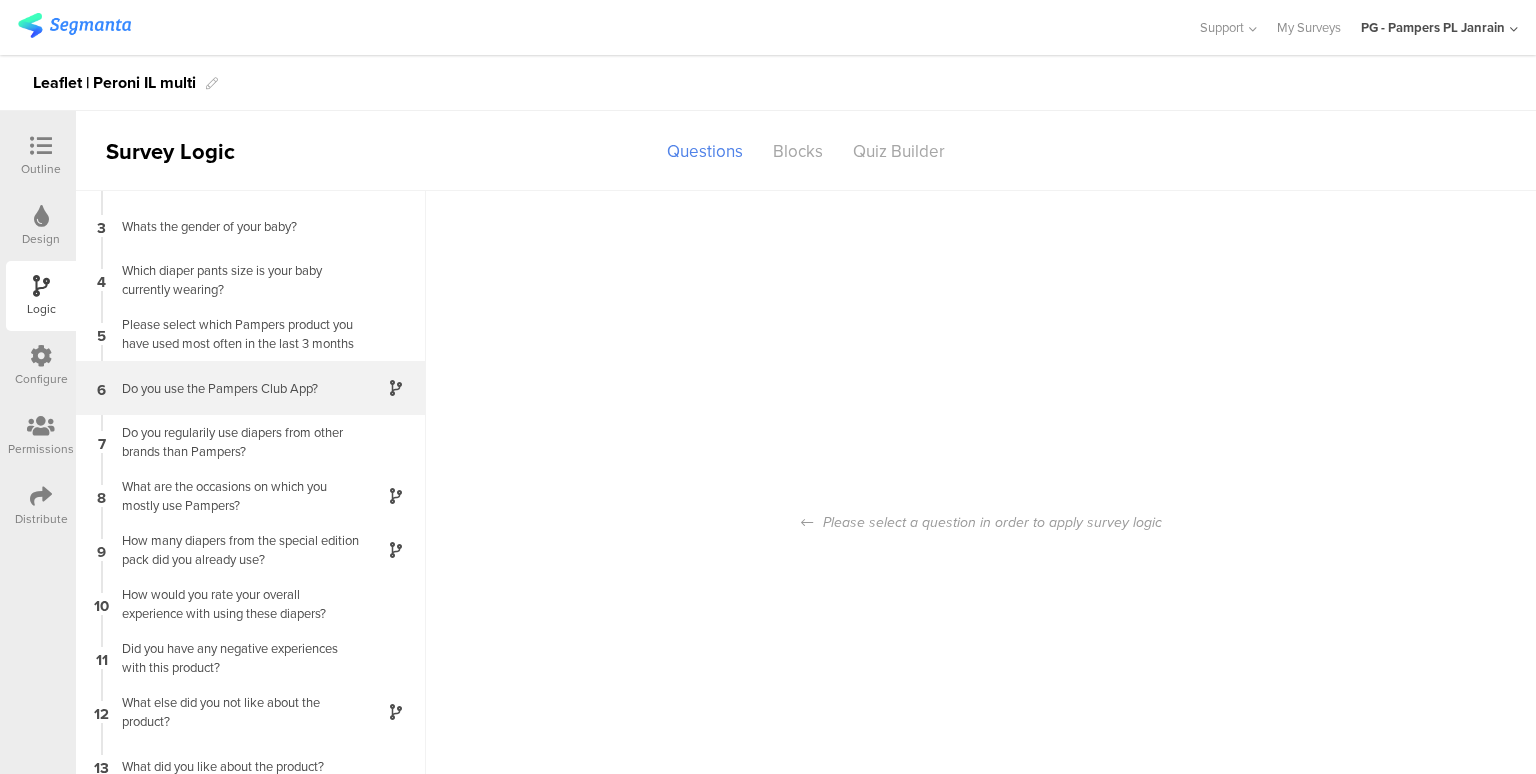 click on "6
Do you use the Pampers Club App?" at bounding box center [251, 388] 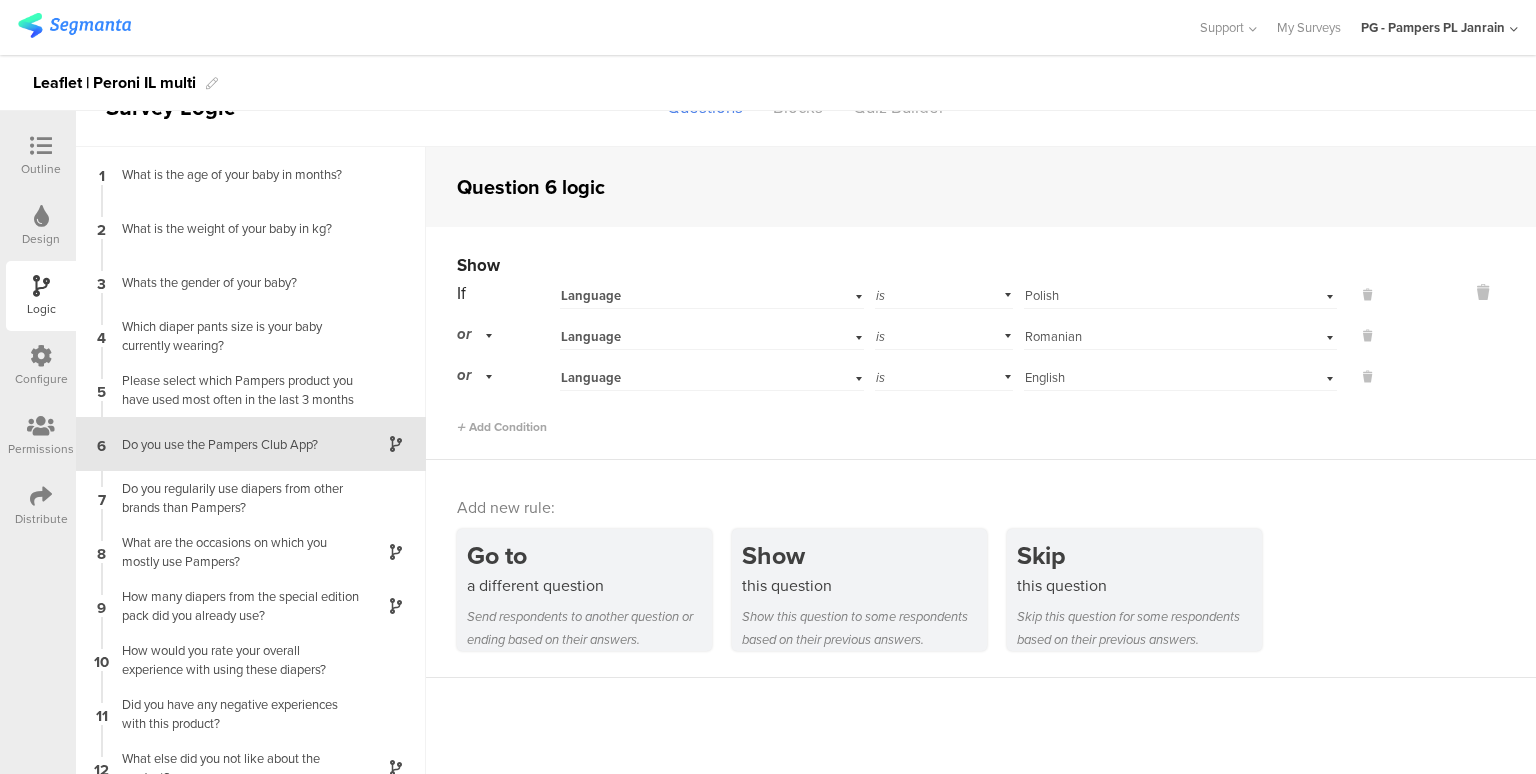 scroll, scrollTop: 45, scrollLeft: 0, axis: vertical 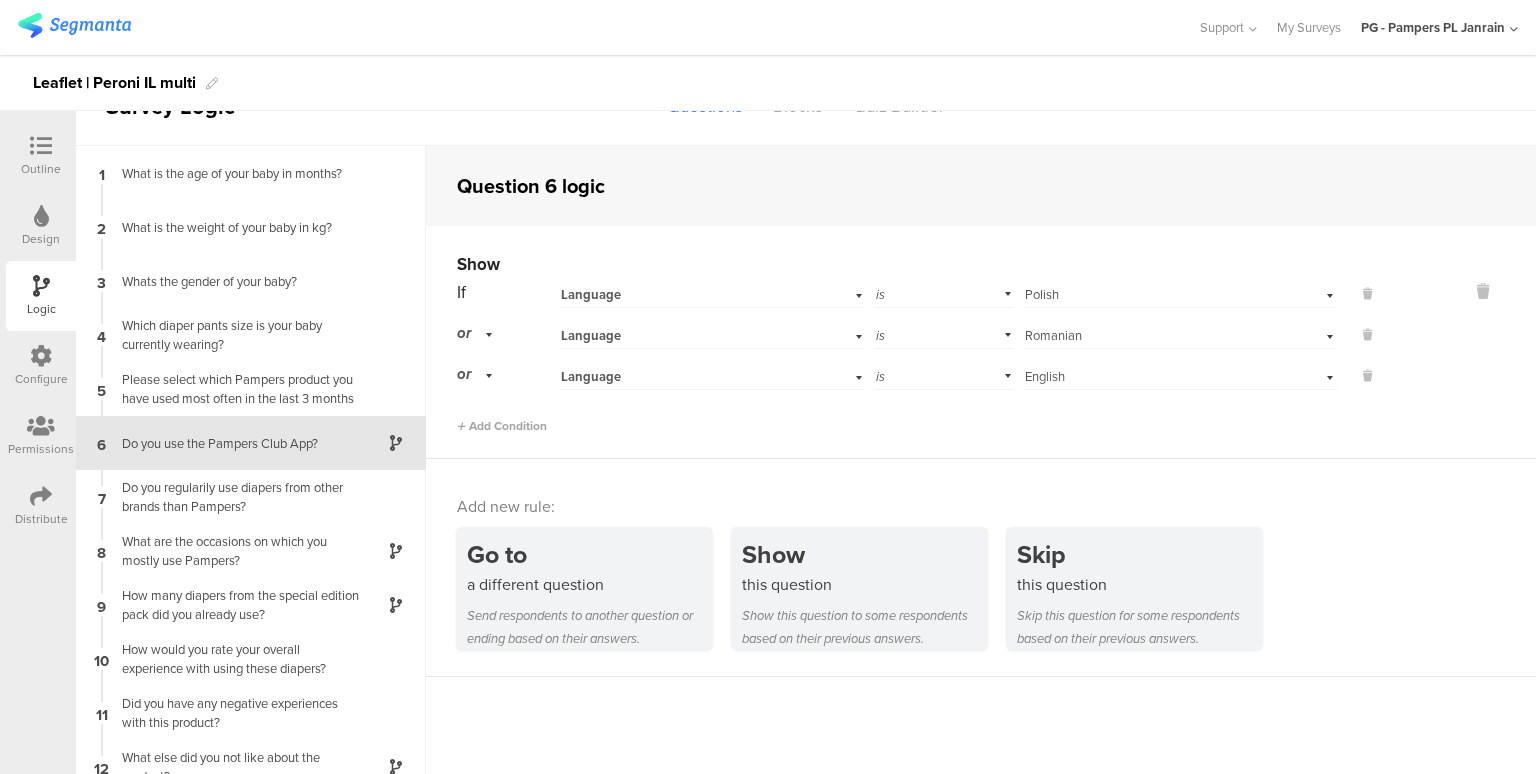 click 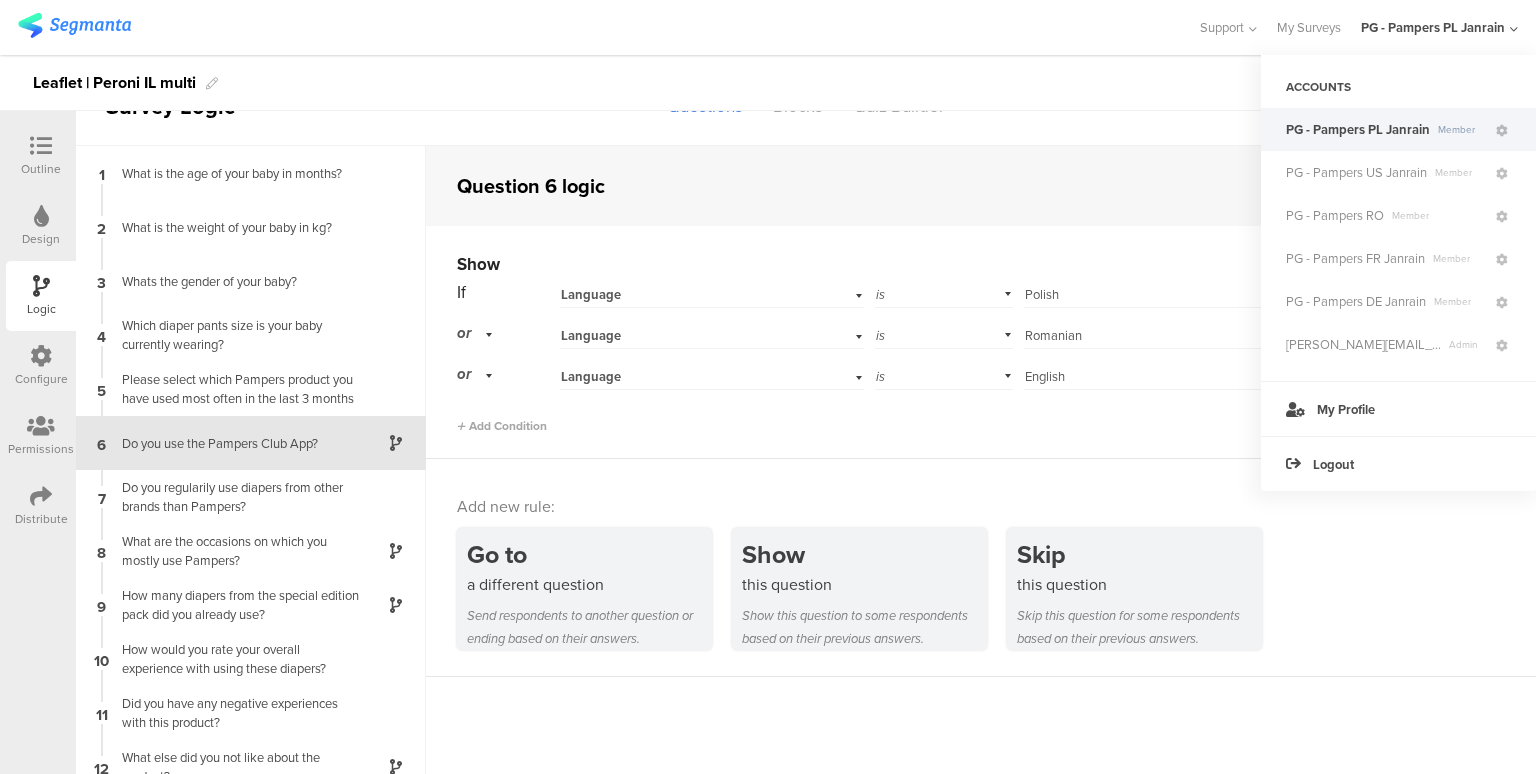 click on "Leaflet | Peroni IL multi" at bounding box center [768, 83] 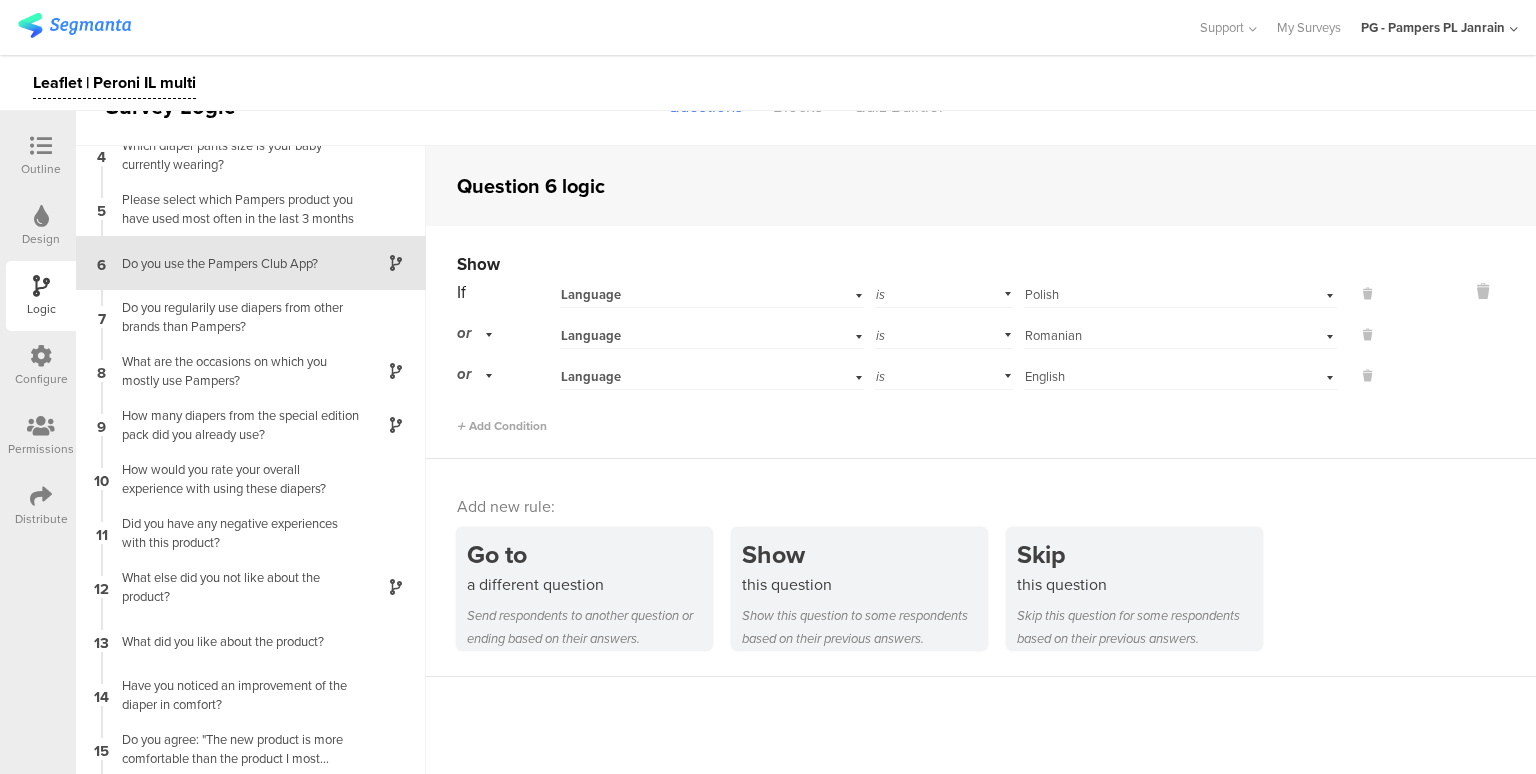 scroll, scrollTop: 0, scrollLeft: 0, axis: both 